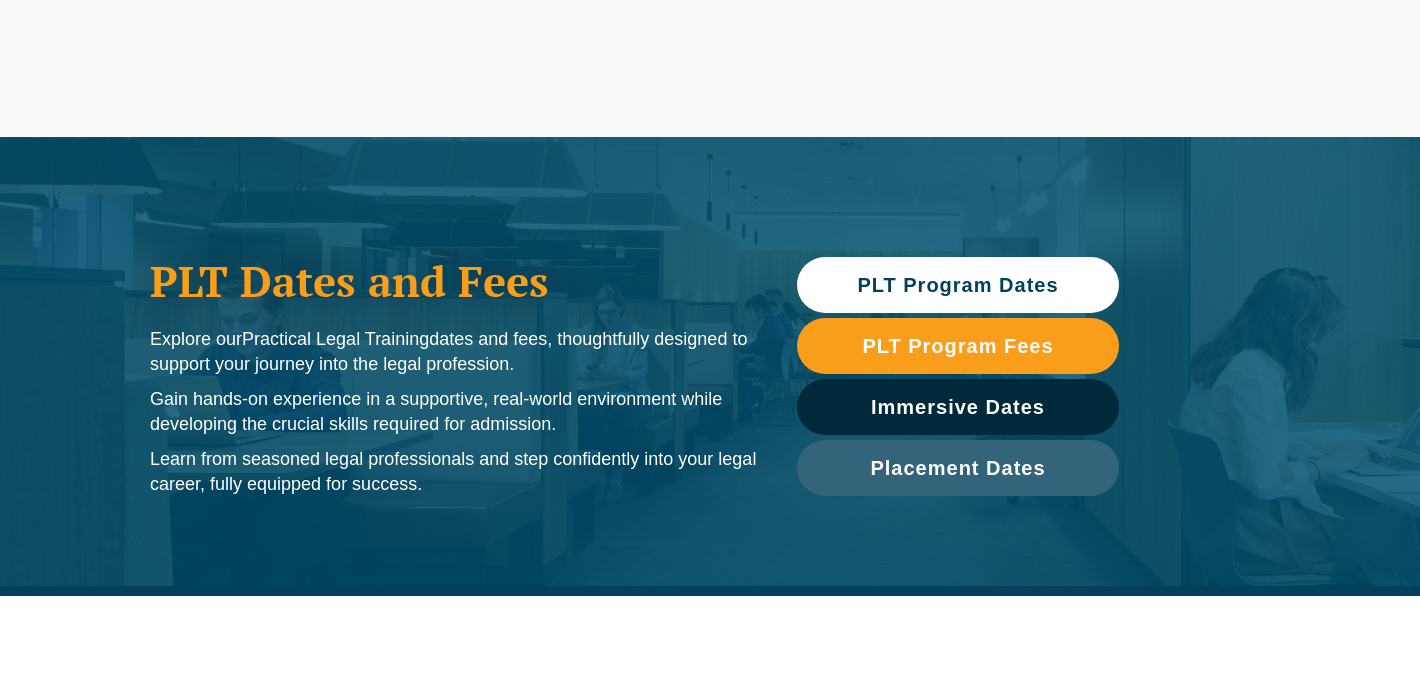 scroll, scrollTop: 881, scrollLeft: 0, axis: vertical 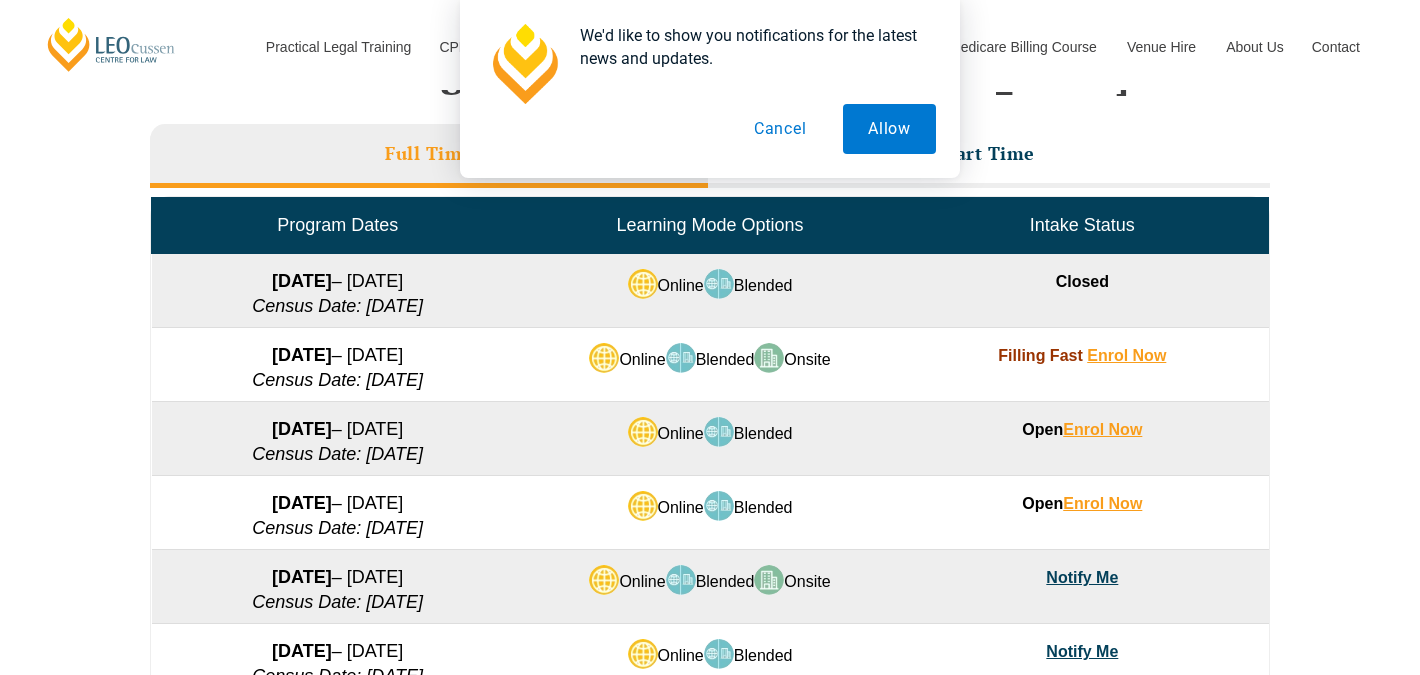 click on "Cancel" at bounding box center [780, 129] 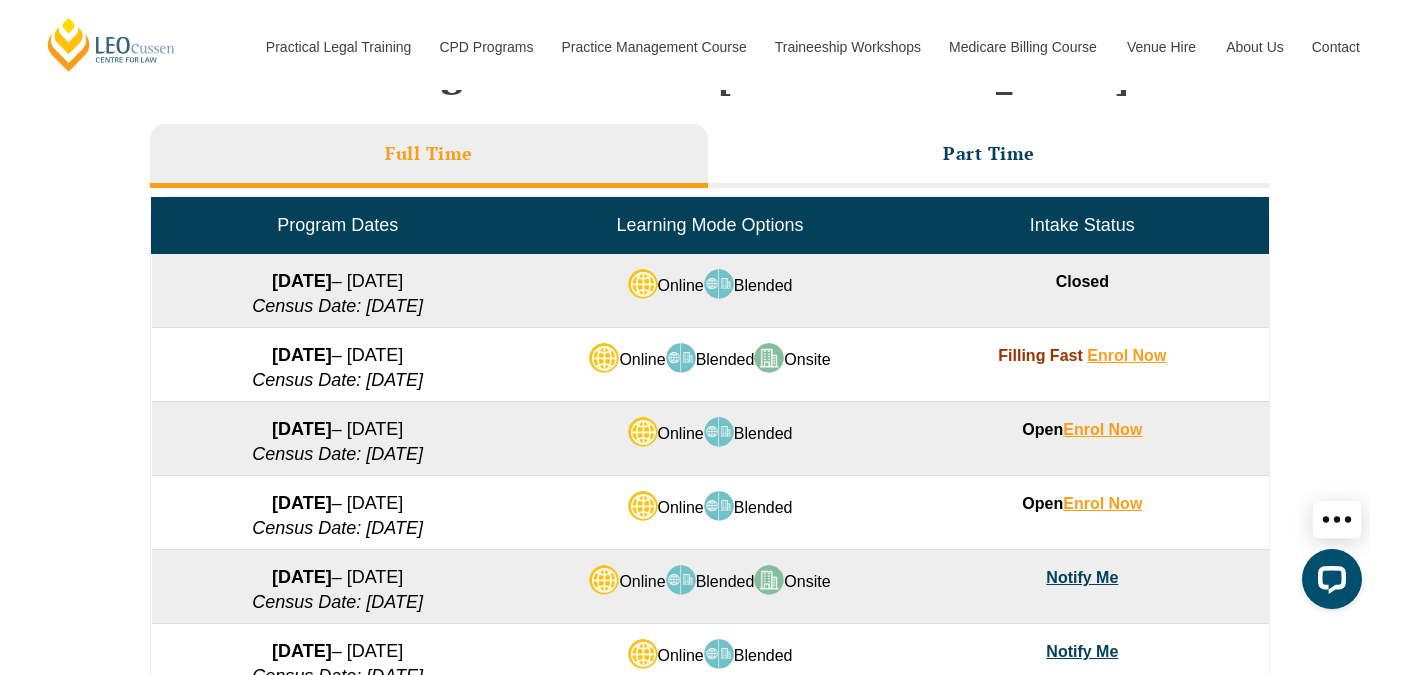 scroll, scrollTop: 0, scrollLeft: 0, axis: both 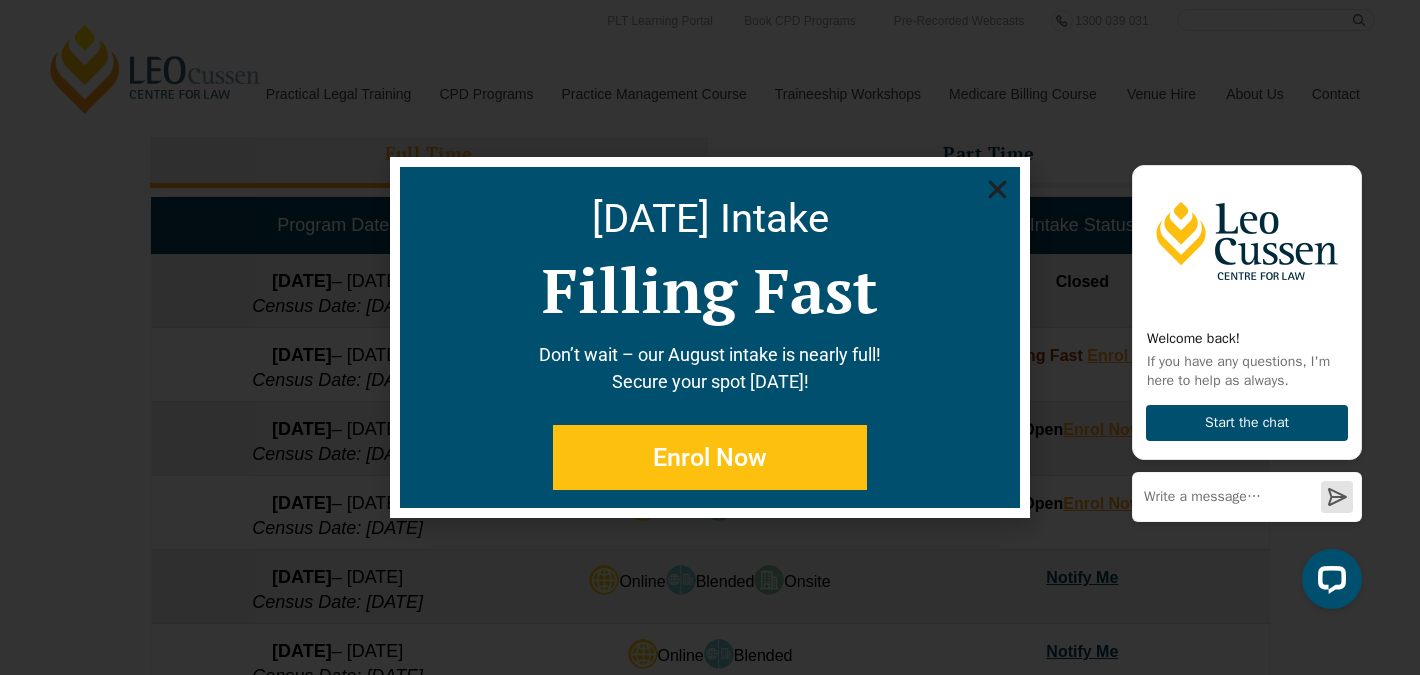 click 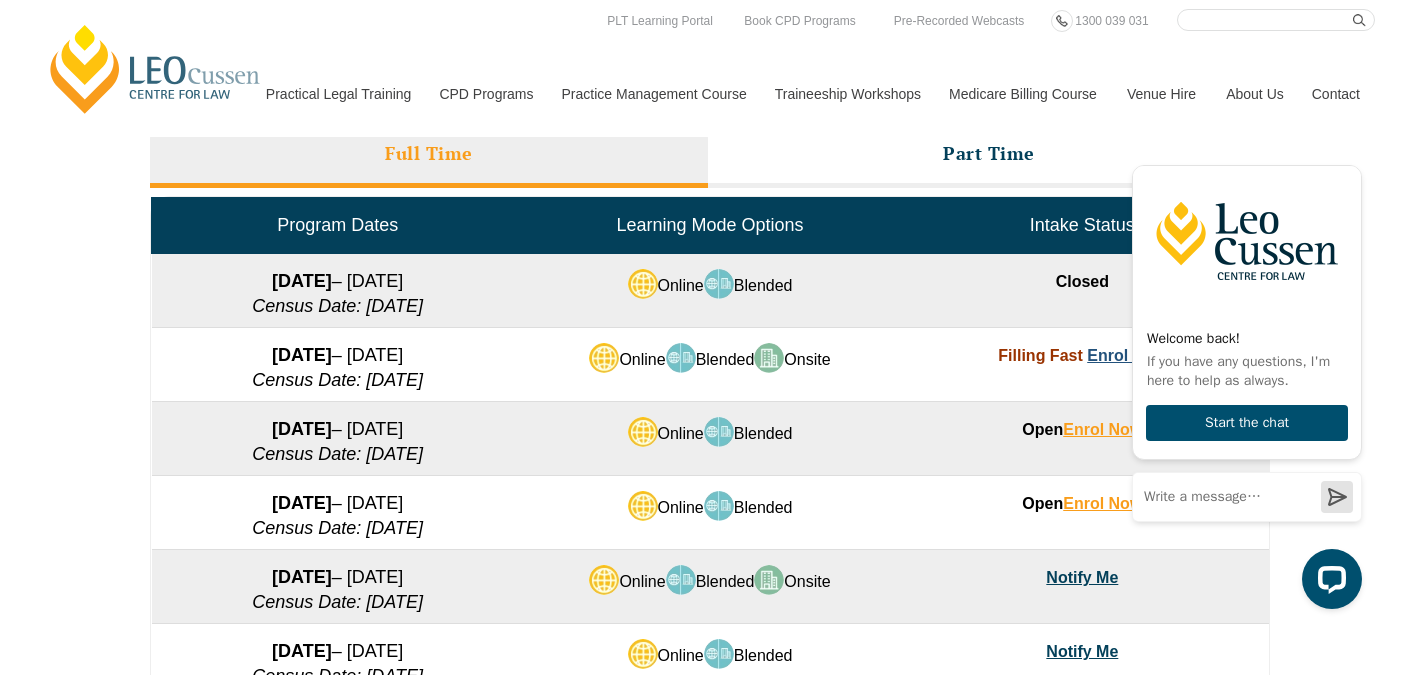 click on "Enrol Now" at bounding box center [1126, 355] 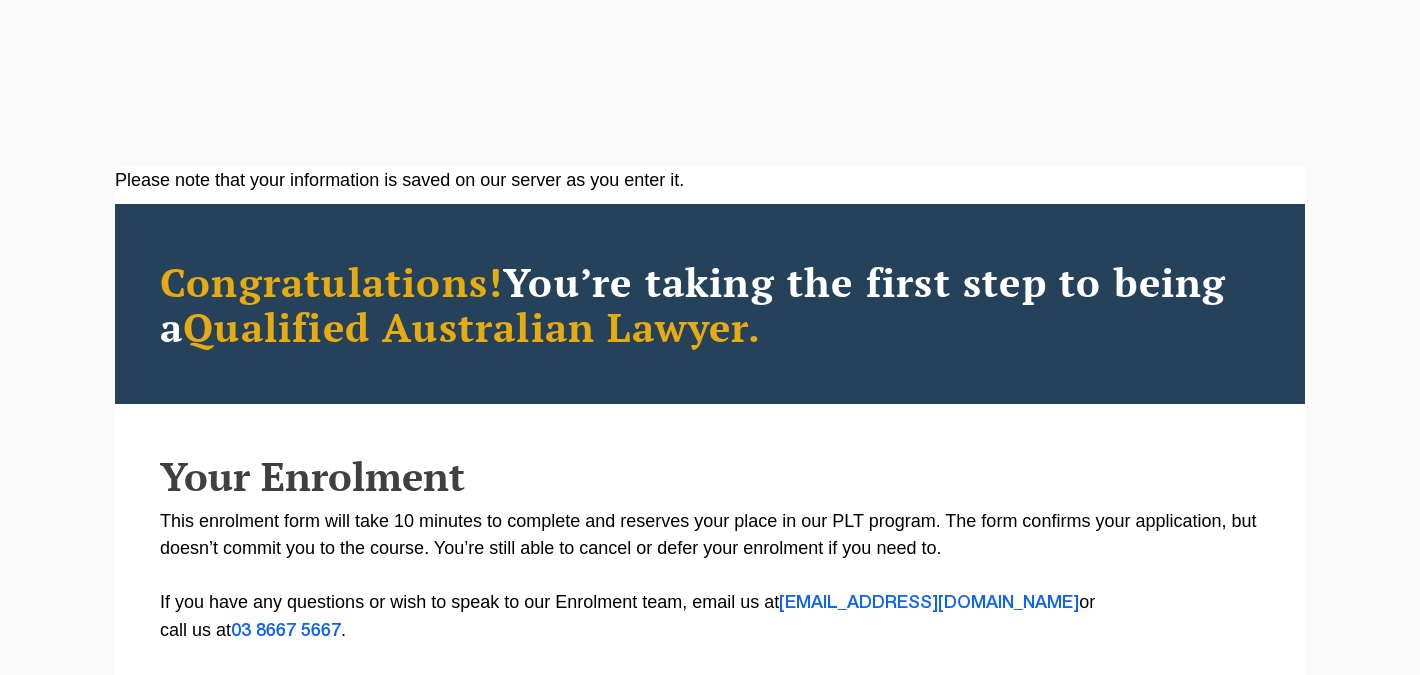 scroll, scrollTop: 370, scrollLeft: 0, axis: vertical 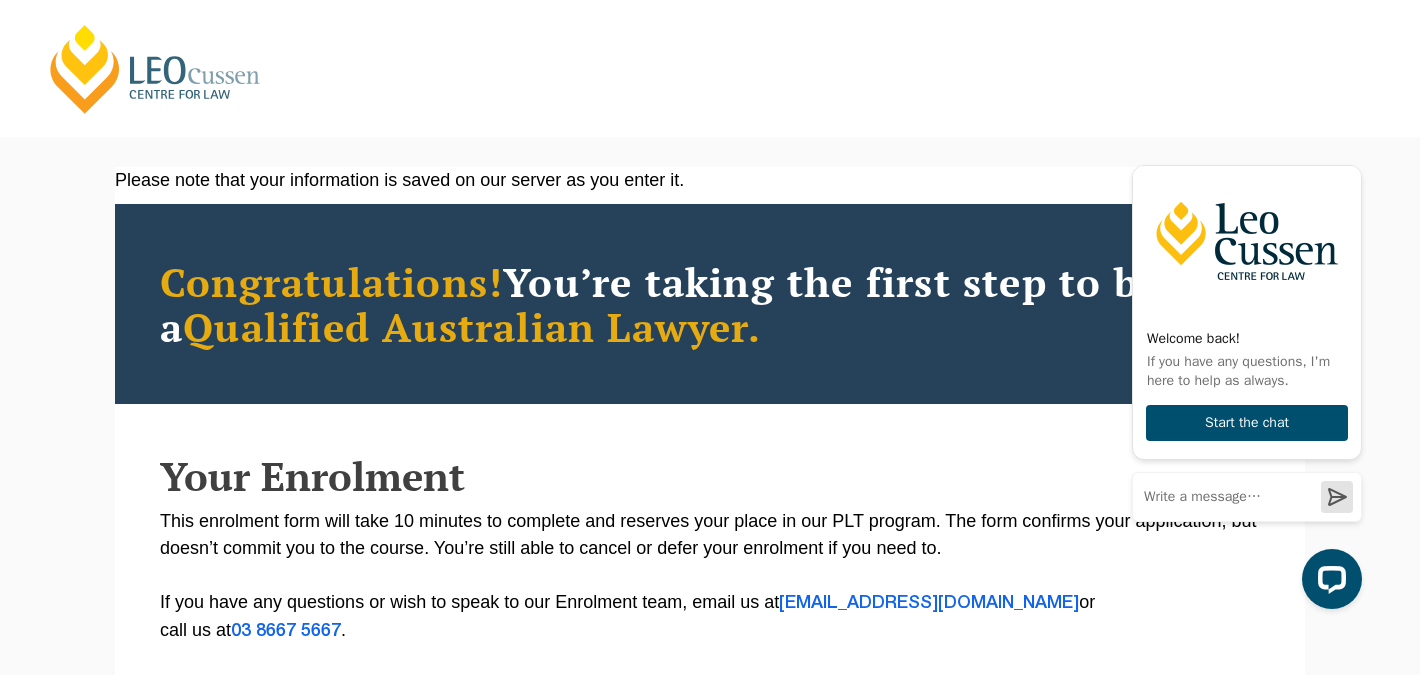 click on "[PERSON_NAME] Centre for Law" at bounding box center [155, 69] 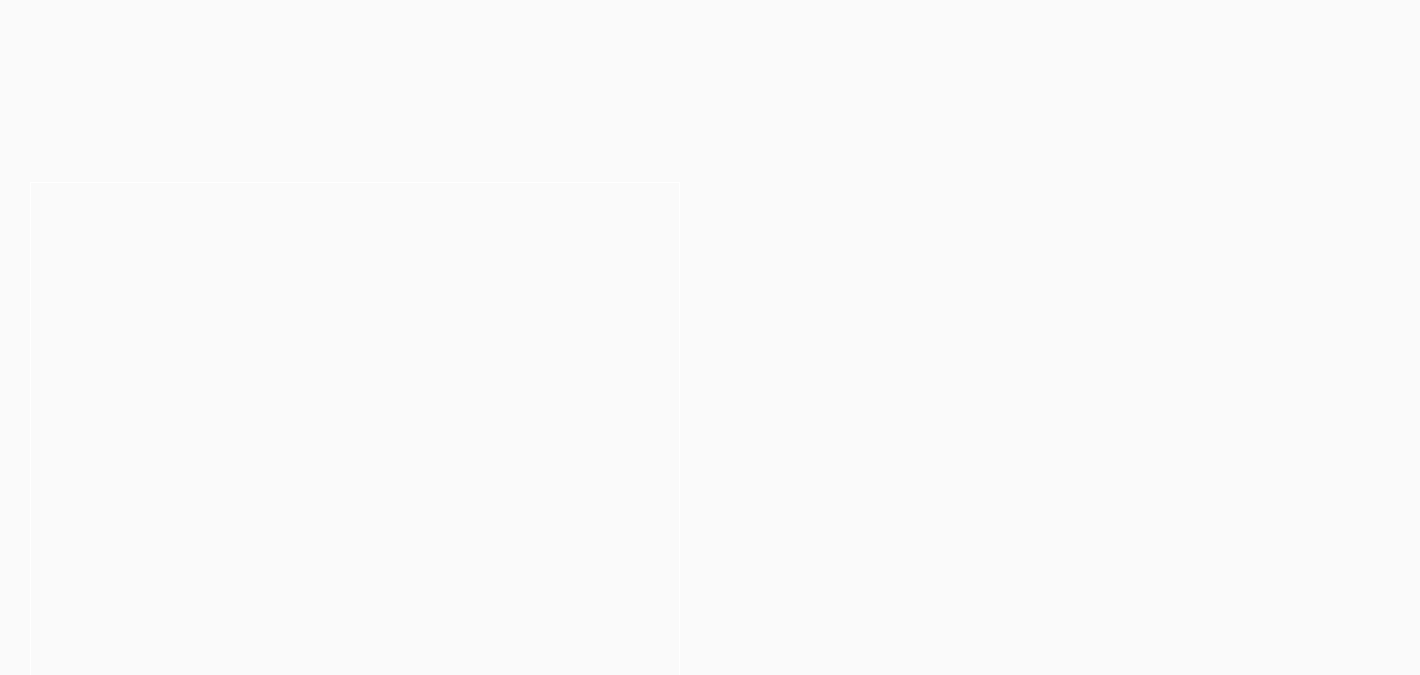 scroll, scrollTop: 0, scrollLeft: 0, axis: both 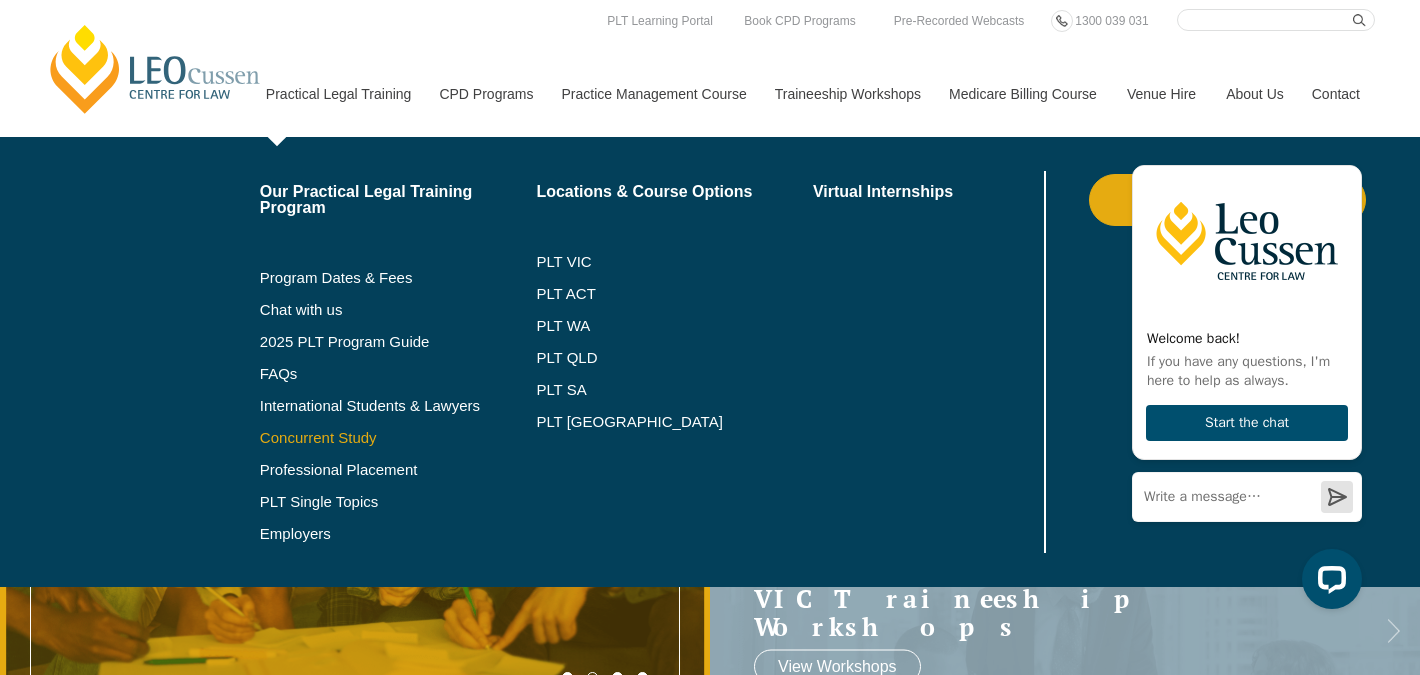 click on "Concurrent Study" at bounding box center (398, 438) 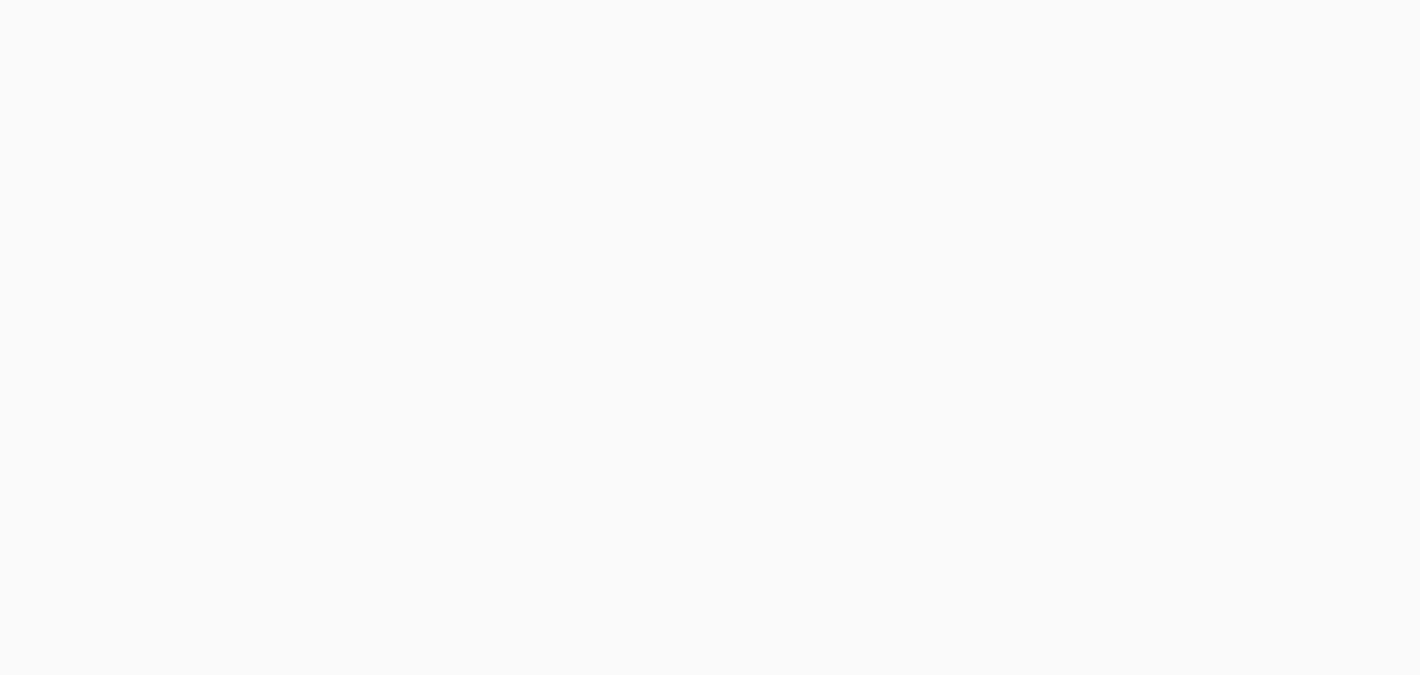 scroll, scrollTop: 0, scrollLeft: 0, axis: both 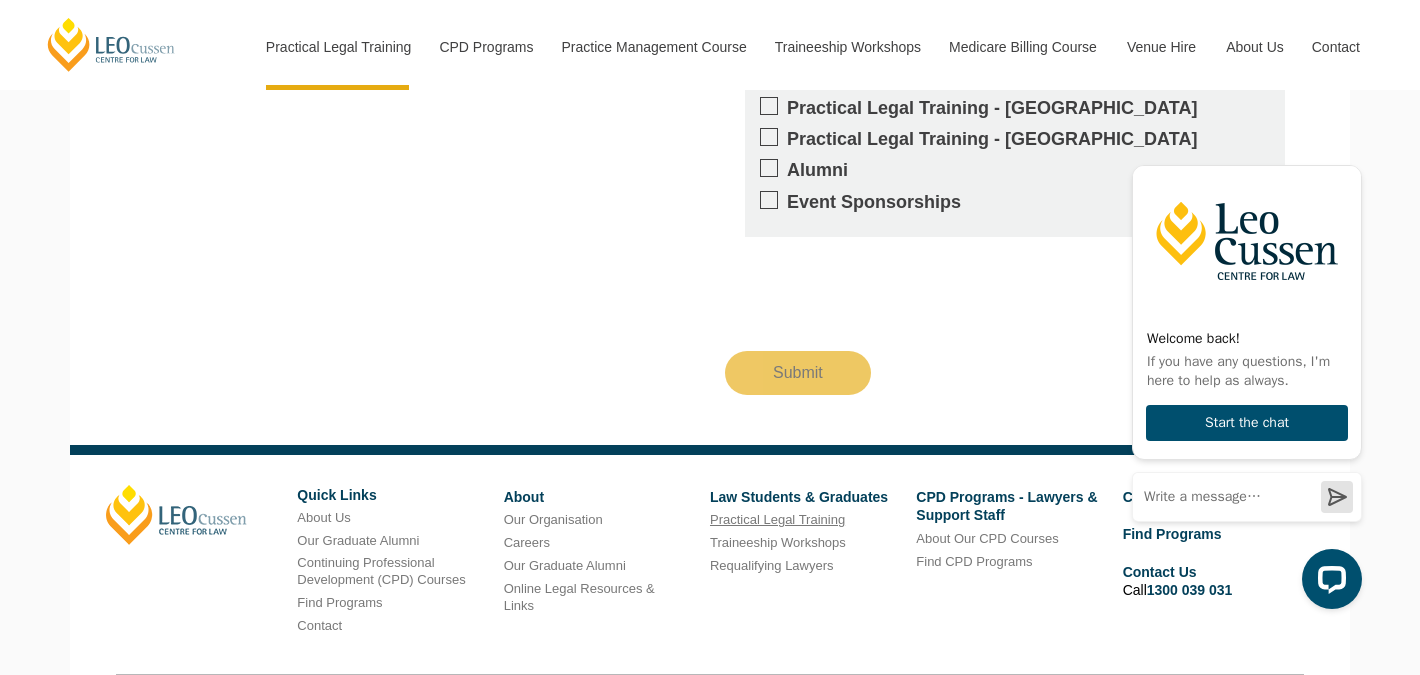 click on "Practical Legal Training" at bounding box center [777, 519] 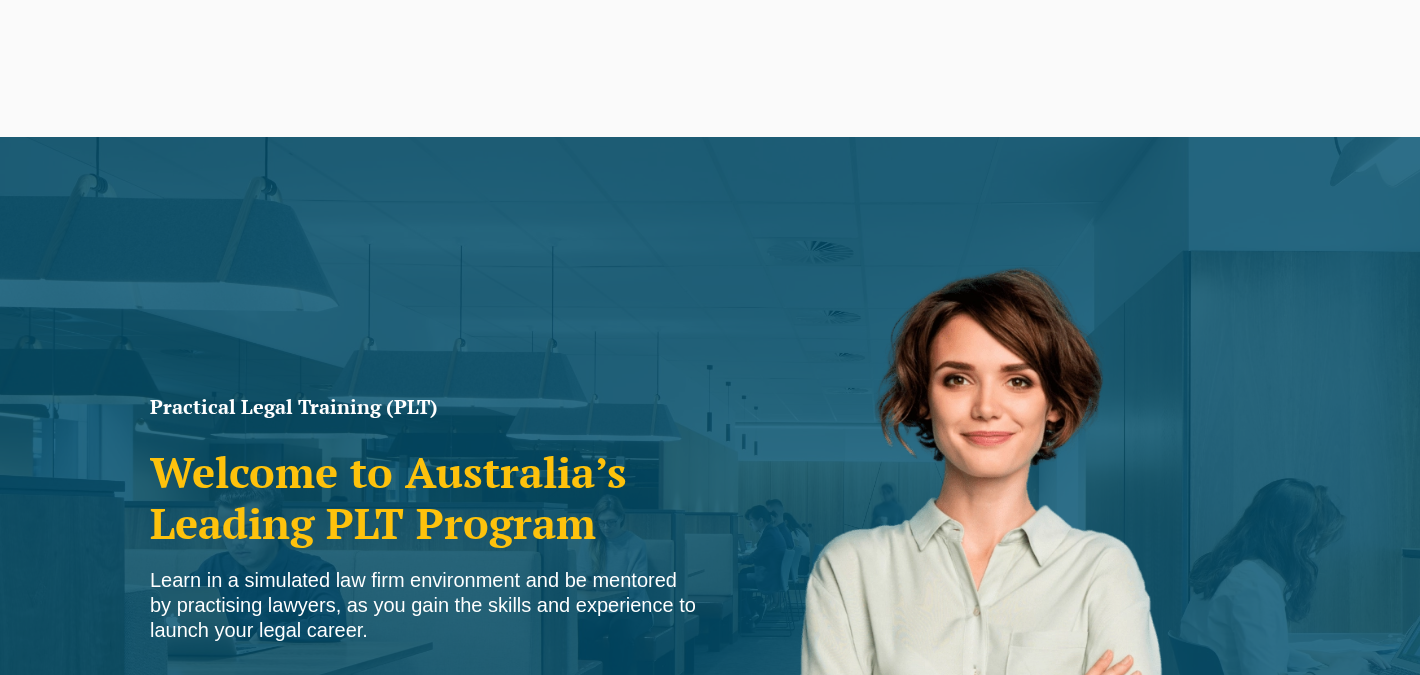 scroll, scrollTop: 585, scrollLeft: 0, axis: vertical 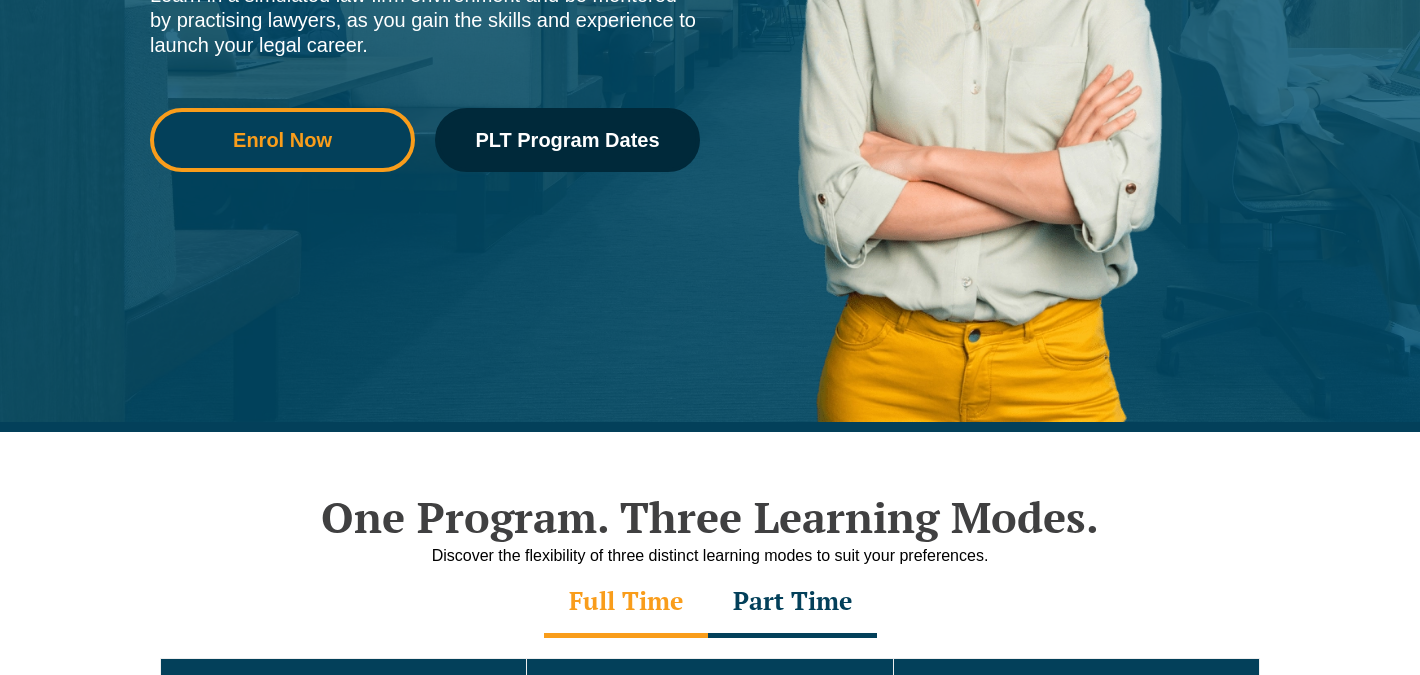 click on "Enrol Now" at bounding box center [282, 140] 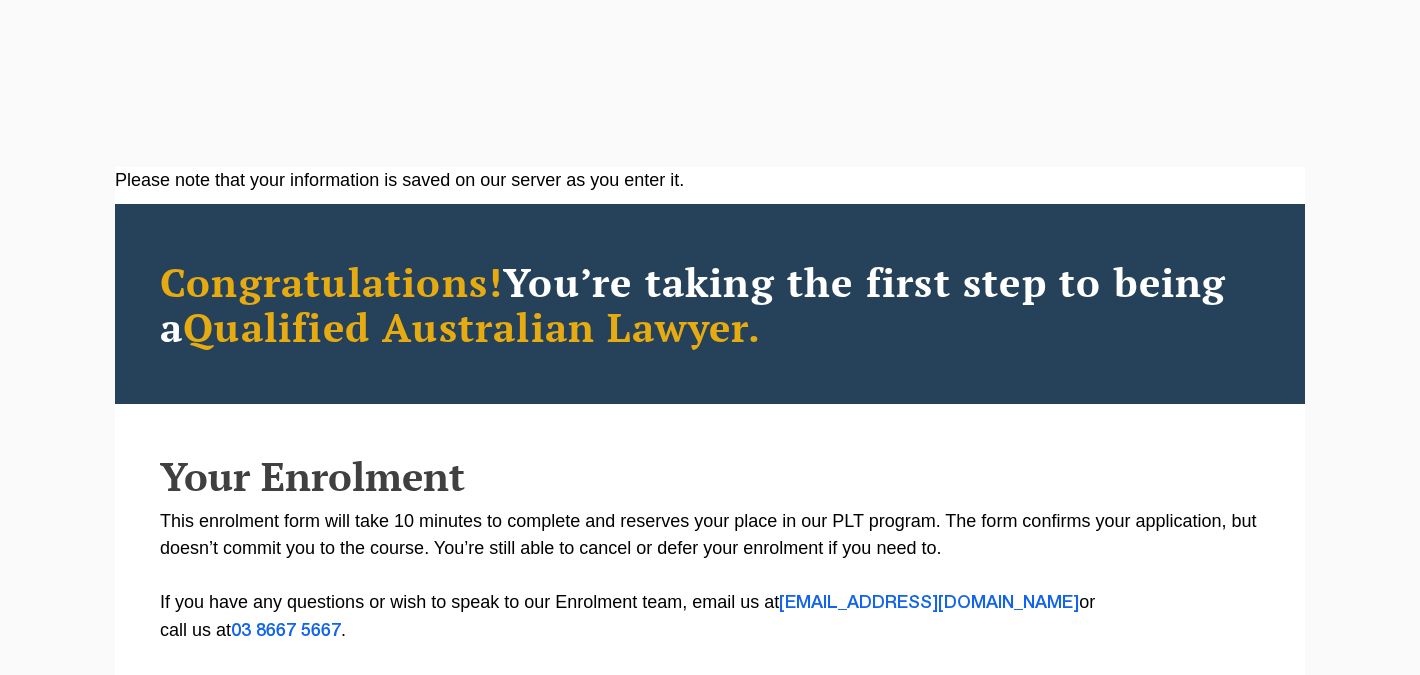 scroll, scrollTop: 216, scrollLeft: 0, axis: vertical 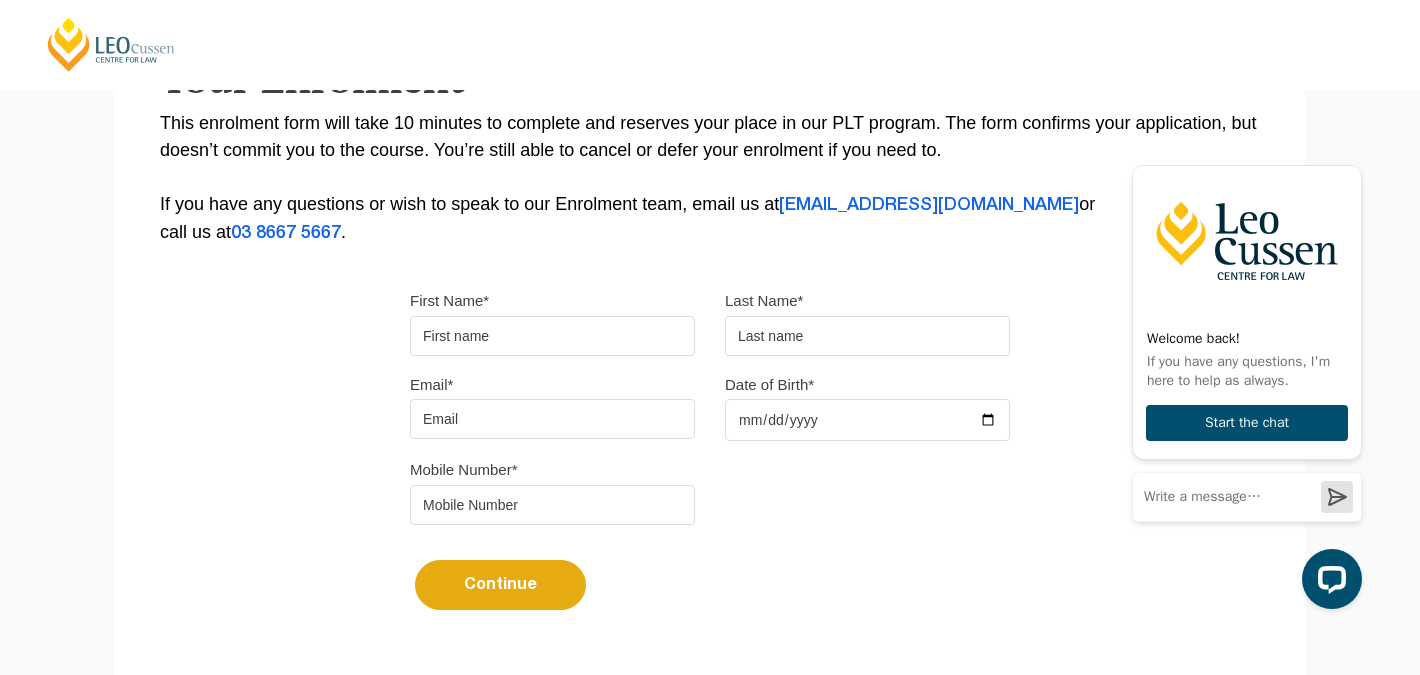 click on "First Name*" at bounding box center [552, 336] 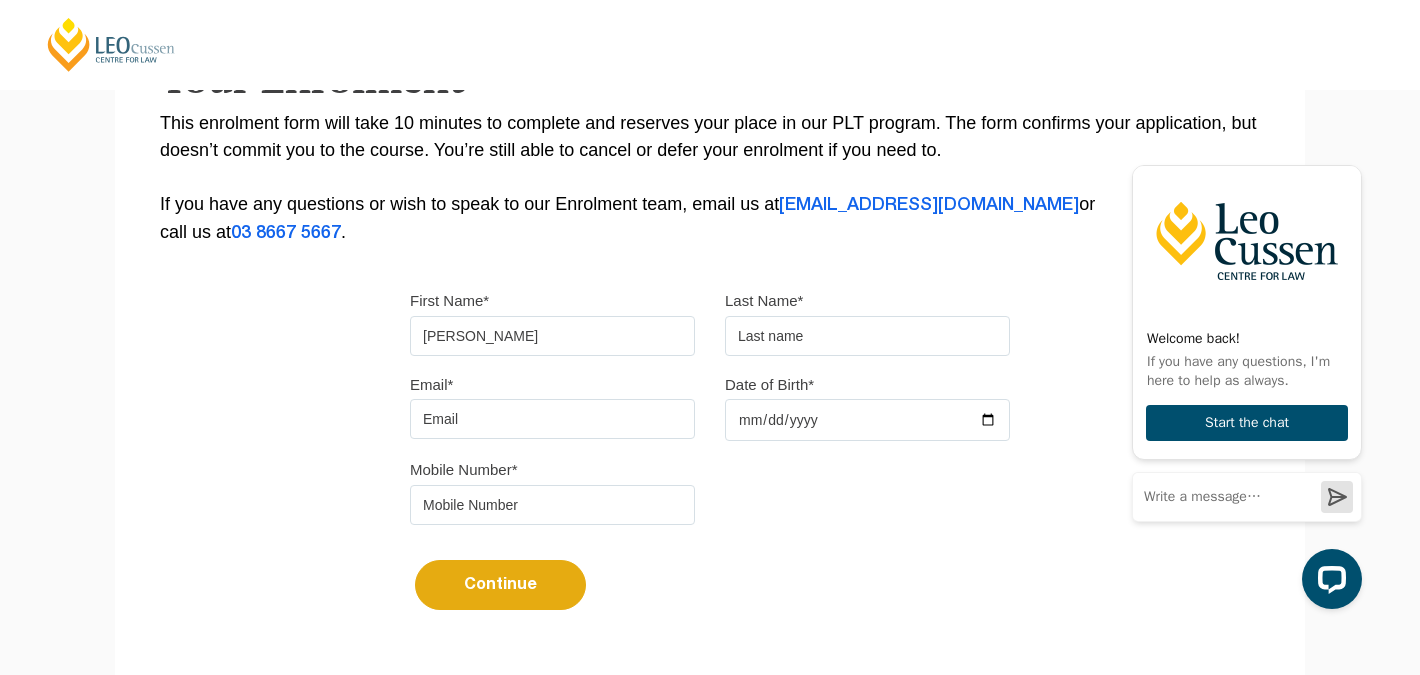 type on "[PERSON_NAME]" 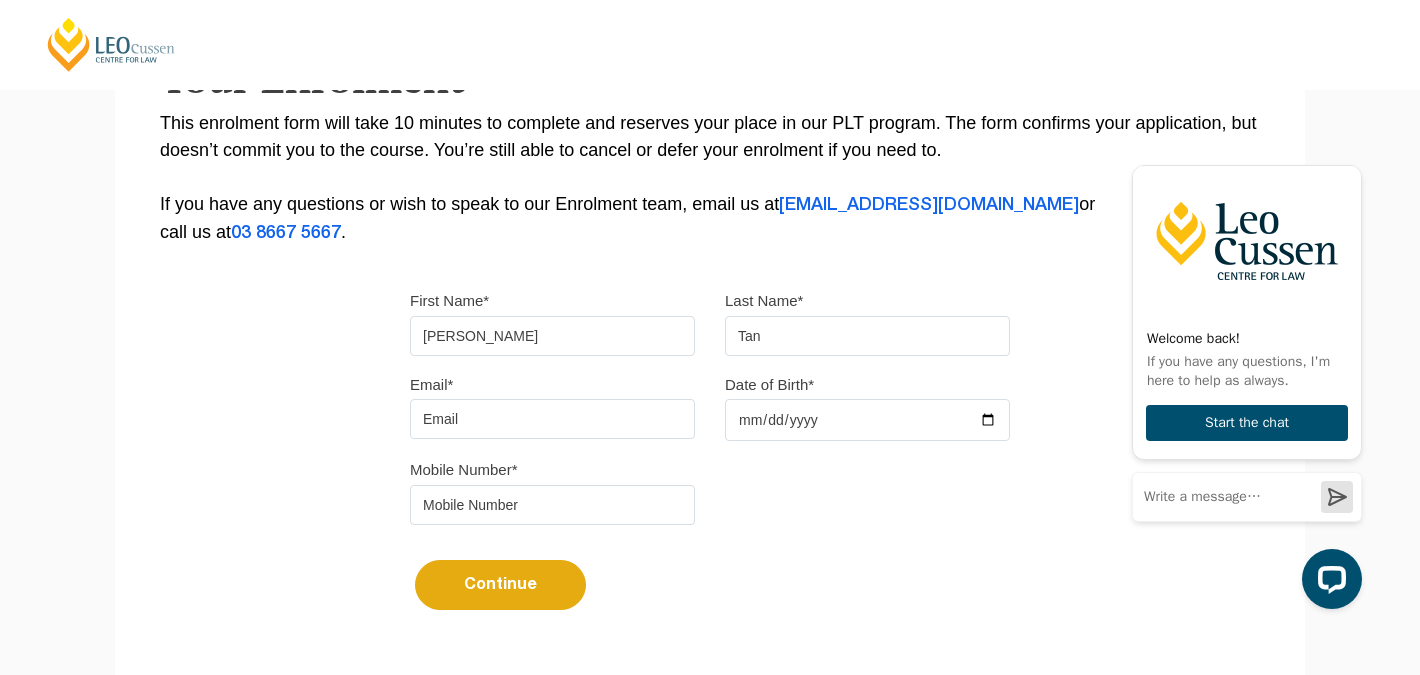 type on "Tan" 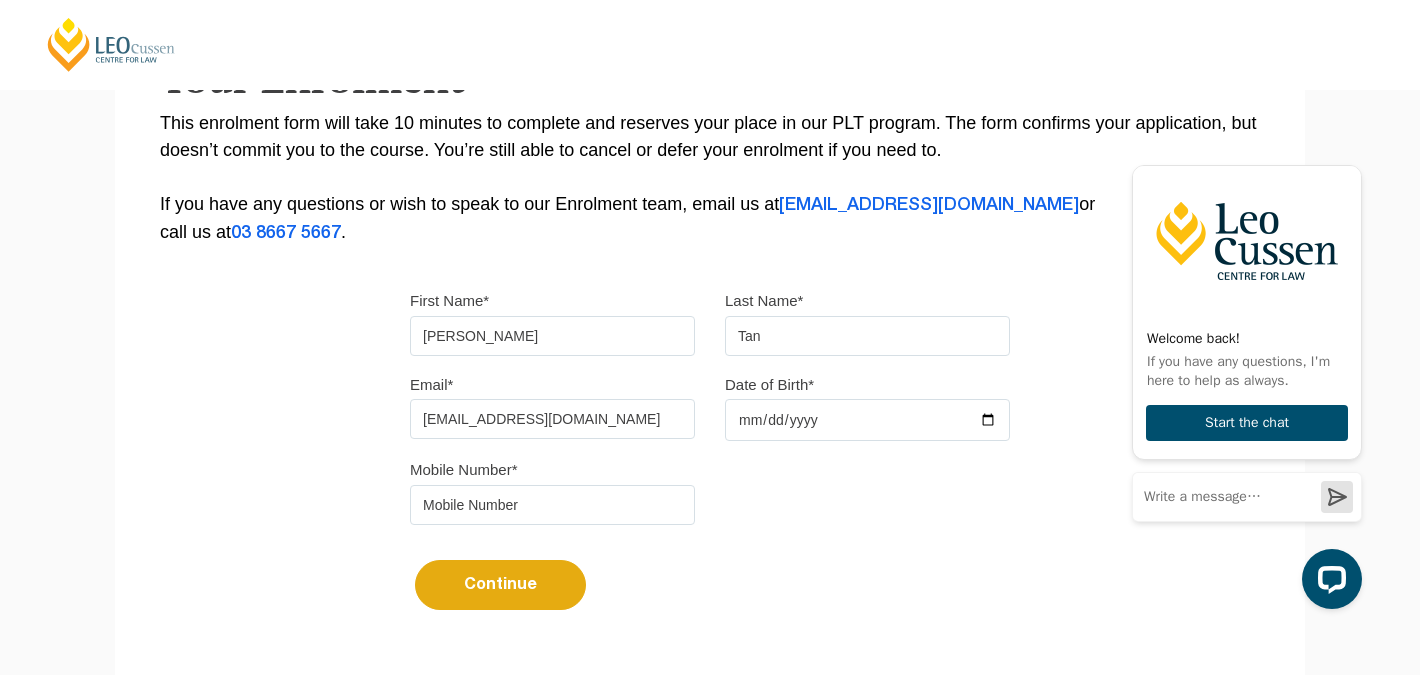 type on "[EMAIL_ADDRESS][DOMAIN_NAME]" 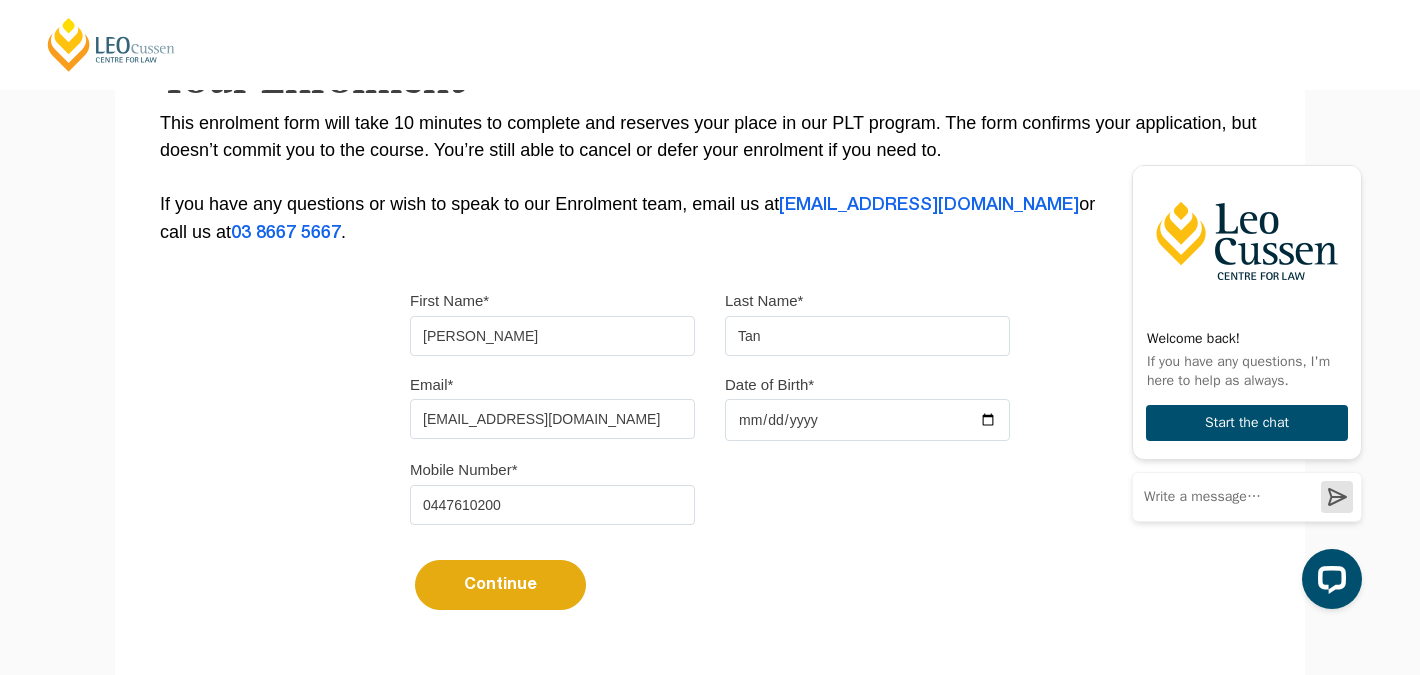 type on "0447610200" 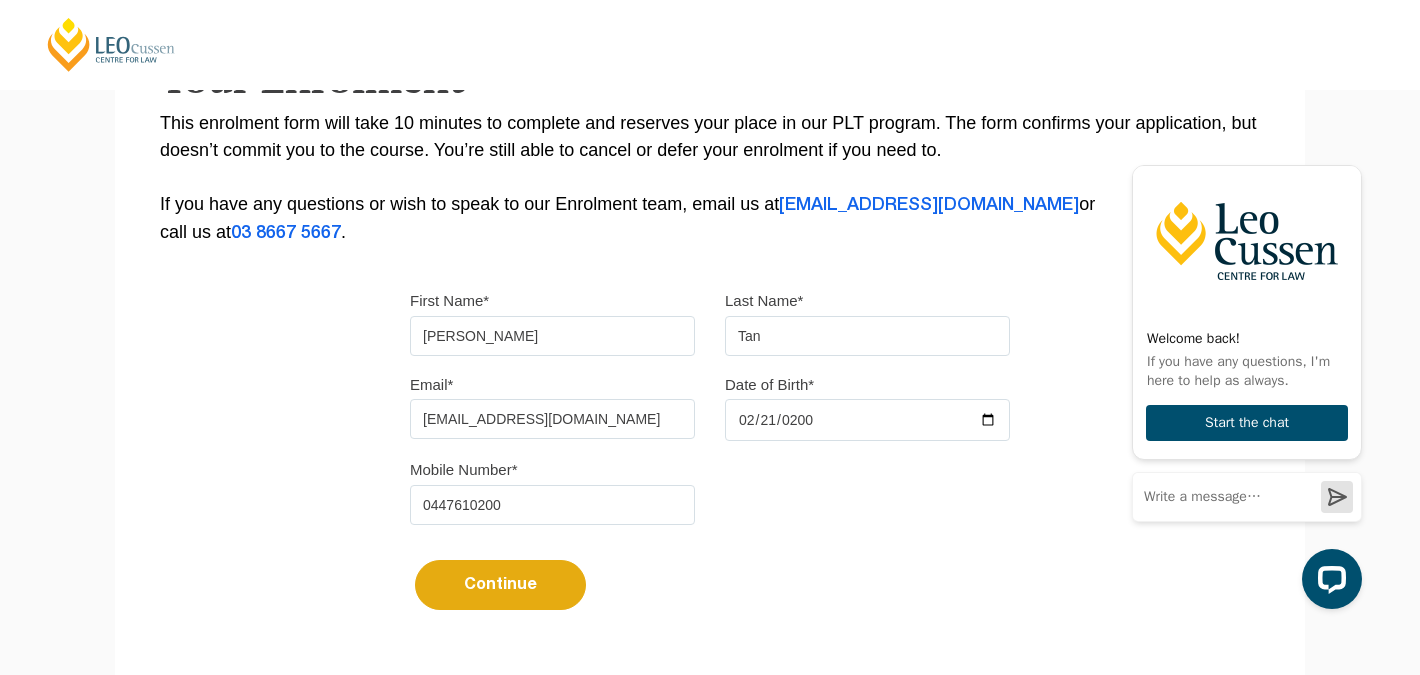 type on "2000-02-21" 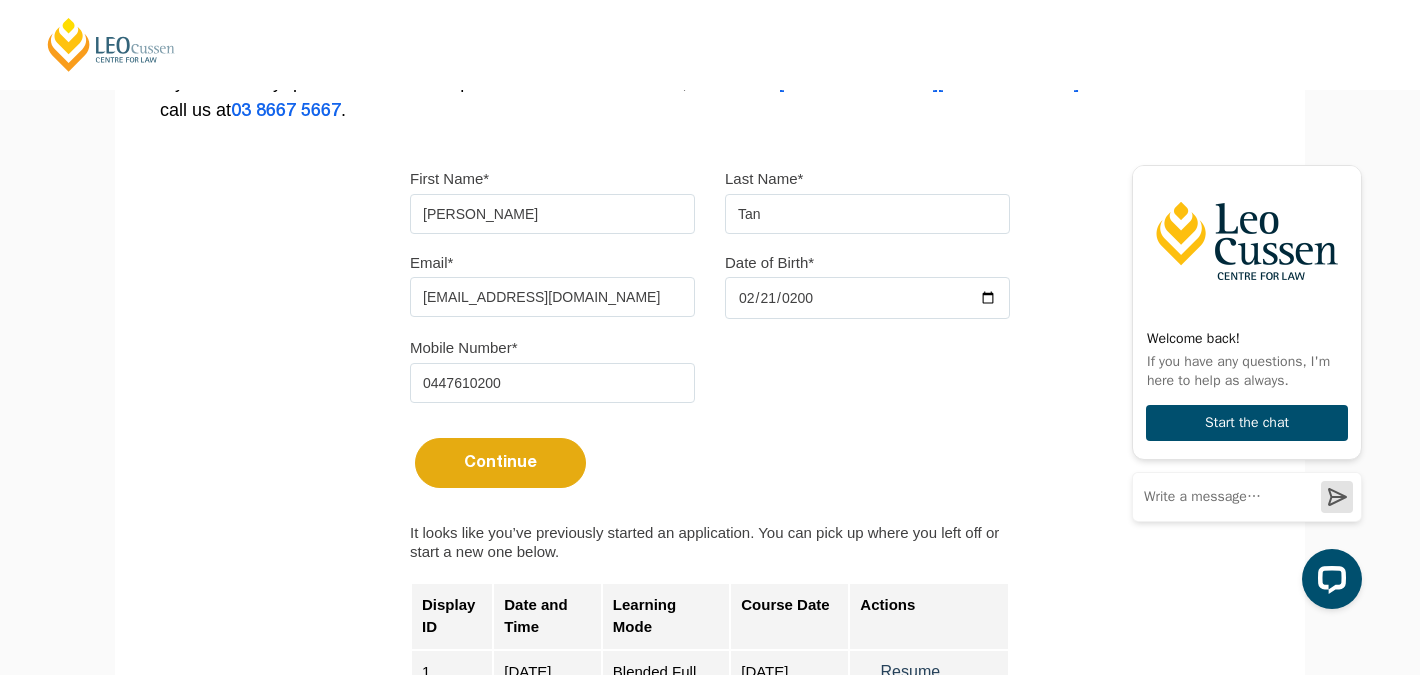 scroll, scrollTop: 691, scrollLeft: 0, axis: vertical 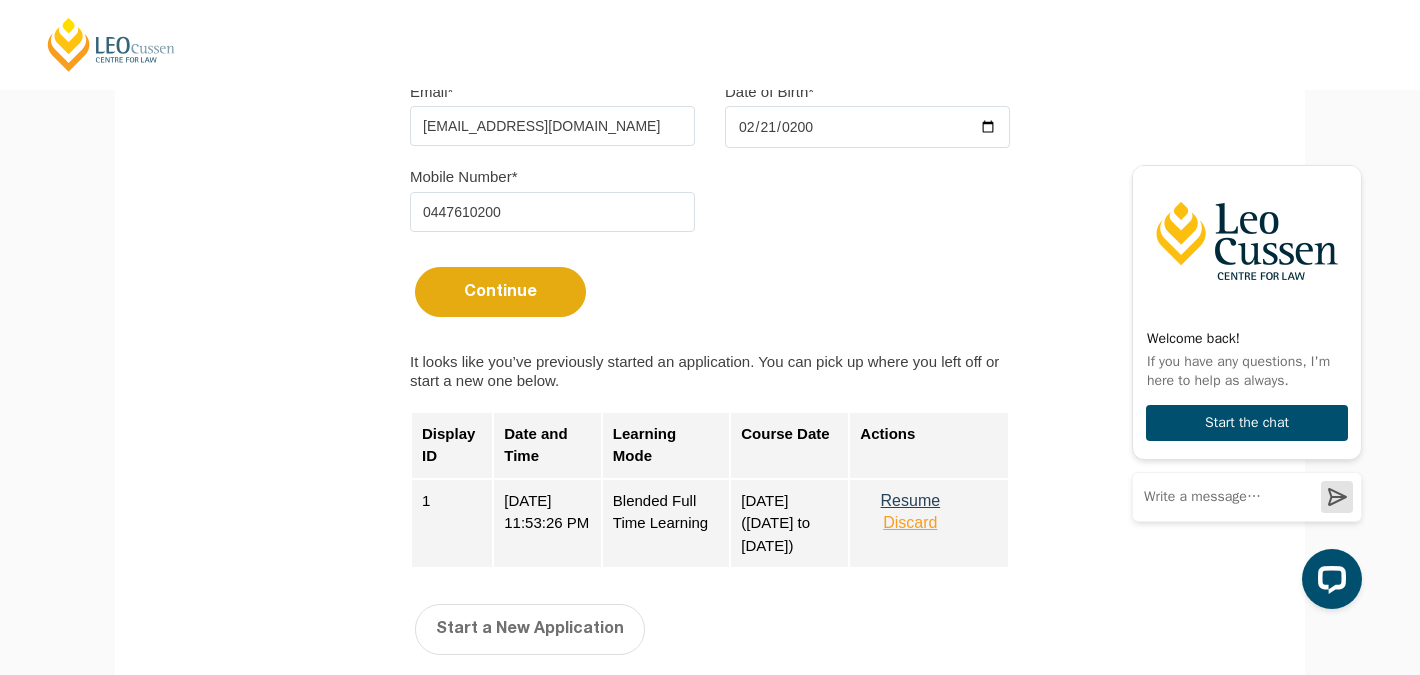 click on "Resume" at bounding box center (910, 501) 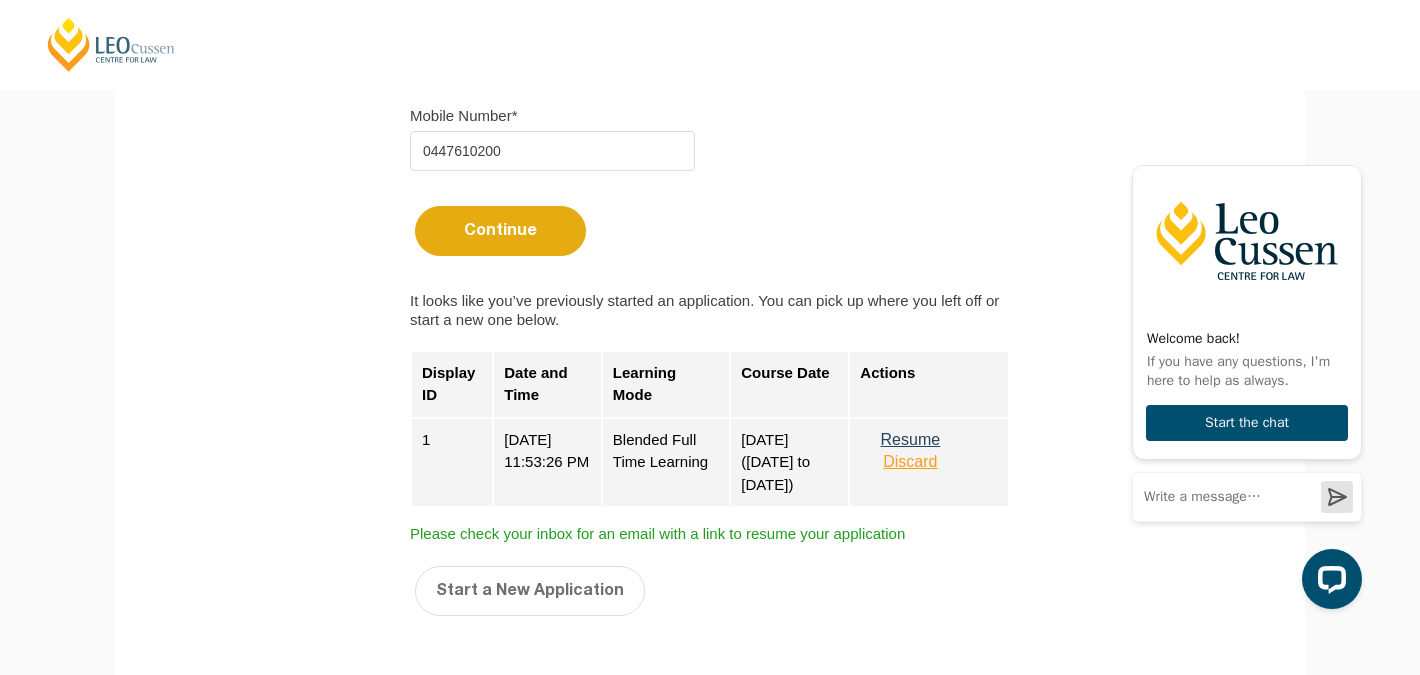 scroll, scrollTop: 849, scrollLeft: 0, axis: vertical 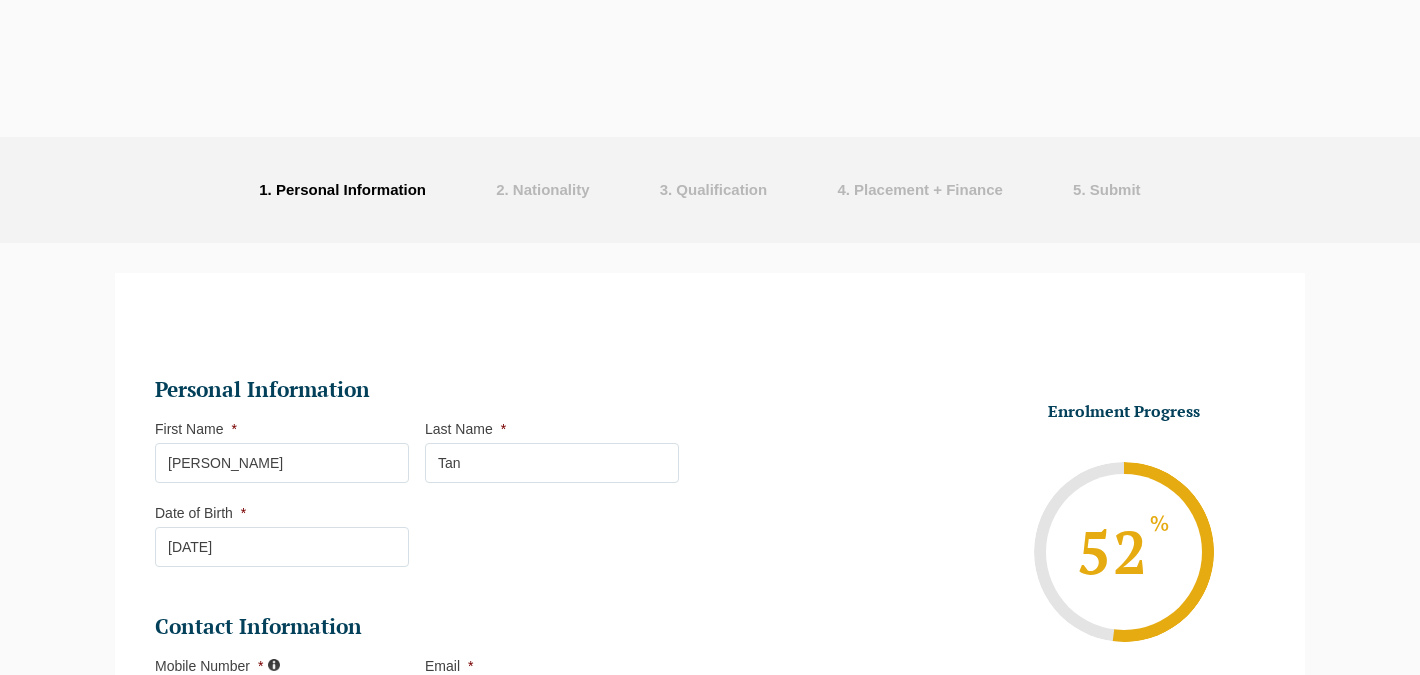select on "Blended Full Time Learning" 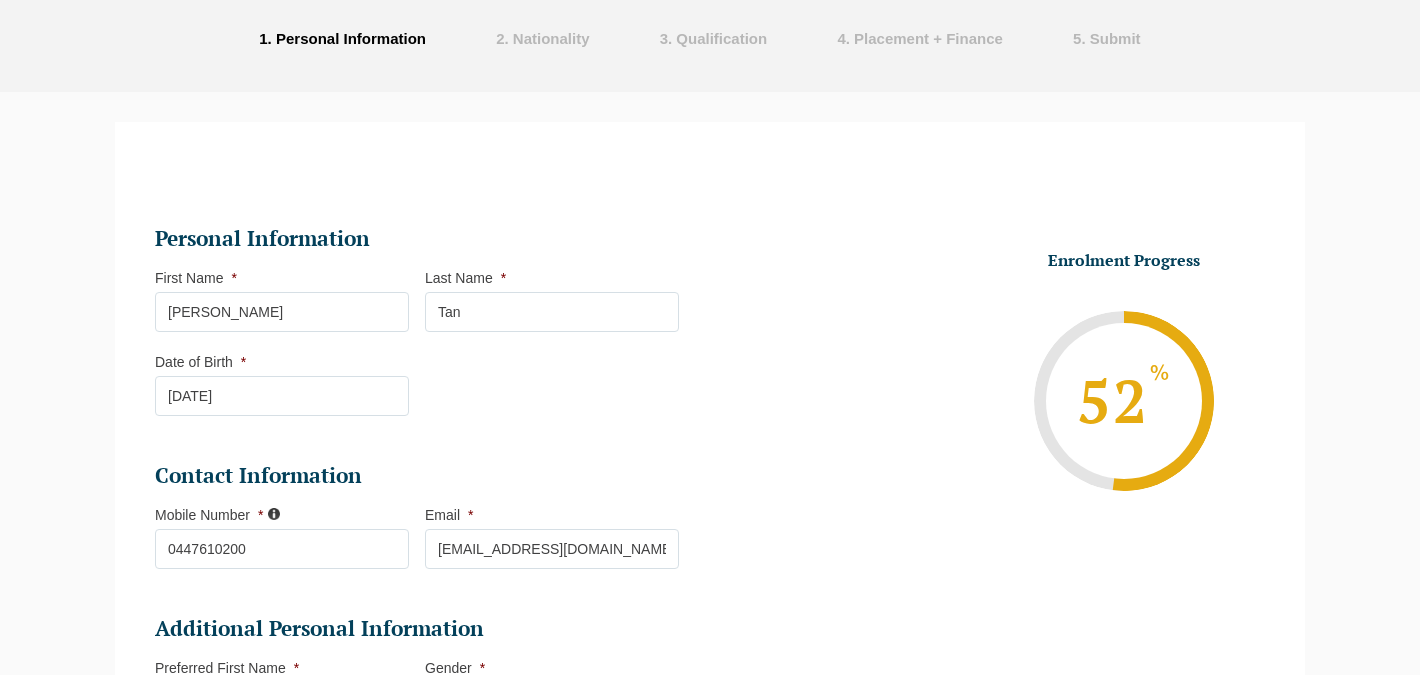 scroll, scrollTop: 0, scrollLeft: 0, axis: both 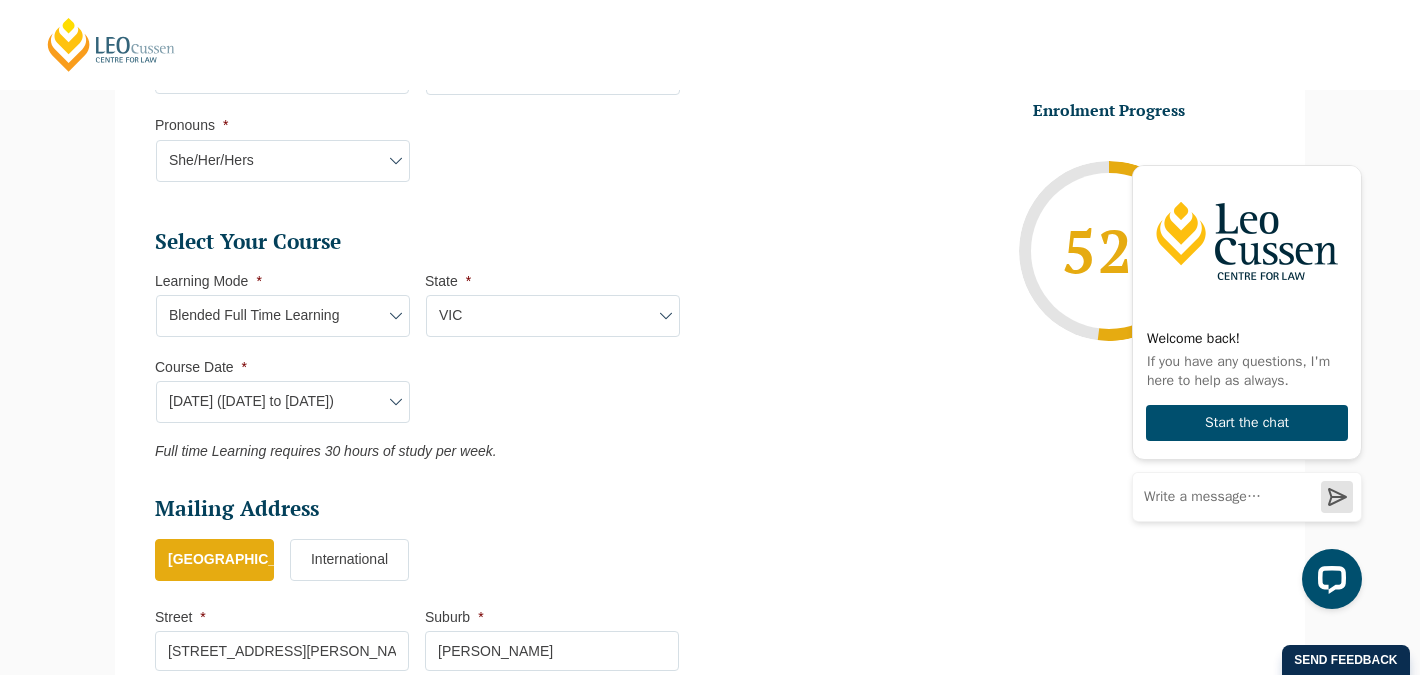 click on "Learning Mode* Online Full Time Learning Online Part Time Learning Blended Full Time Learning Blended Part Time Learning Onsite Full Time Learning" at bounding box center (283, 316) 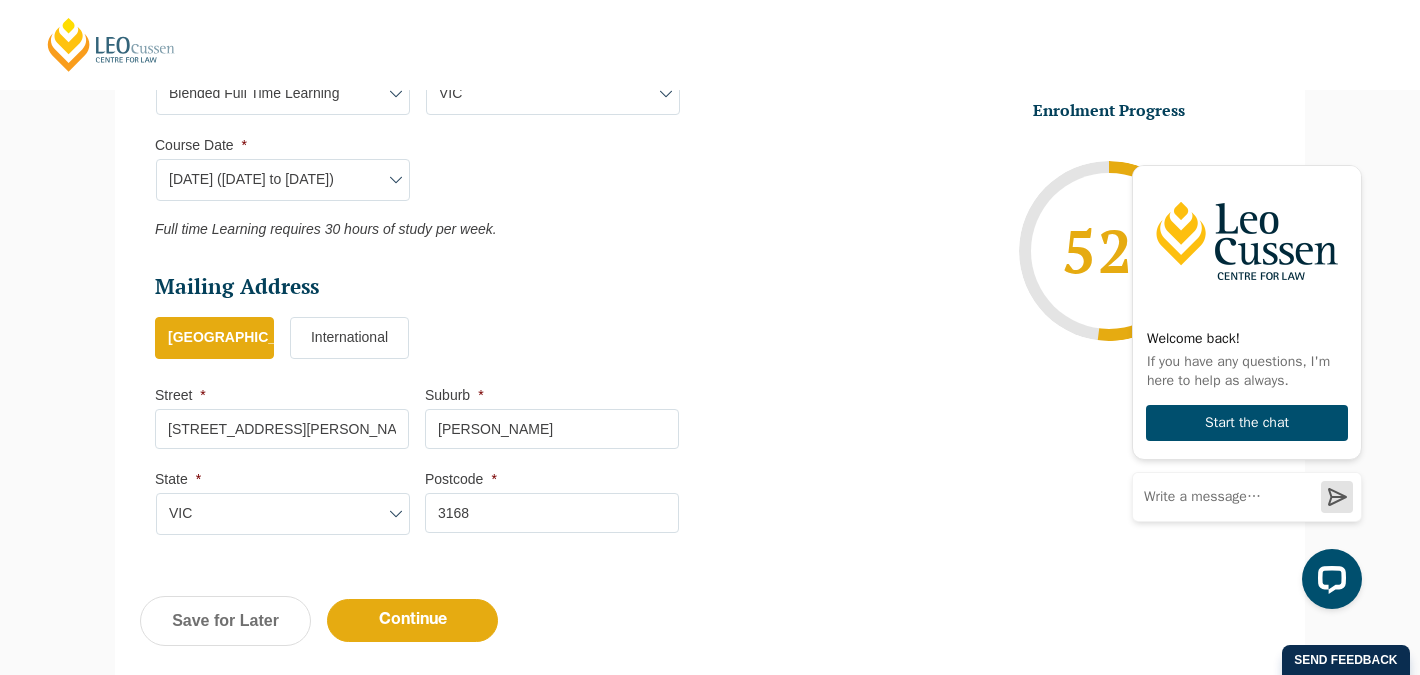 scroll, scrollTop: 1005, scrollLeft: 0, axis: vertical 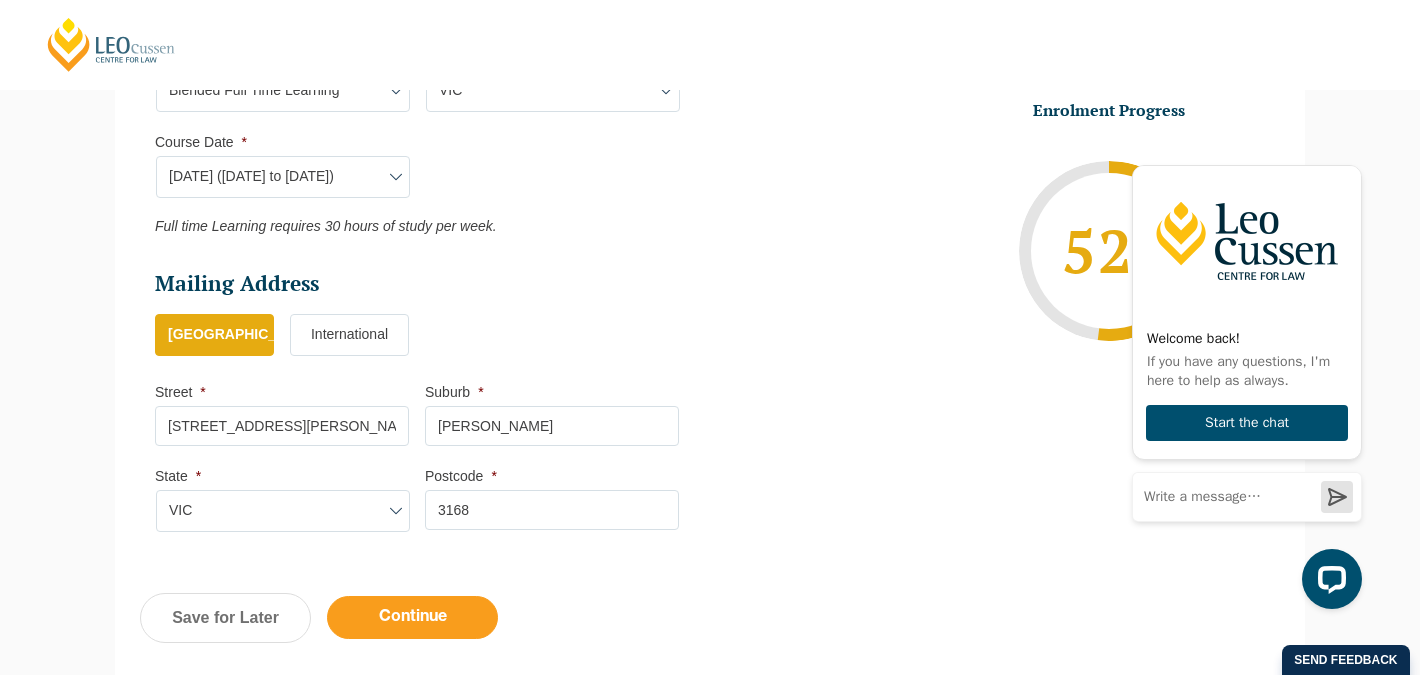 click on "Continue" at bounding box center [412, 617] 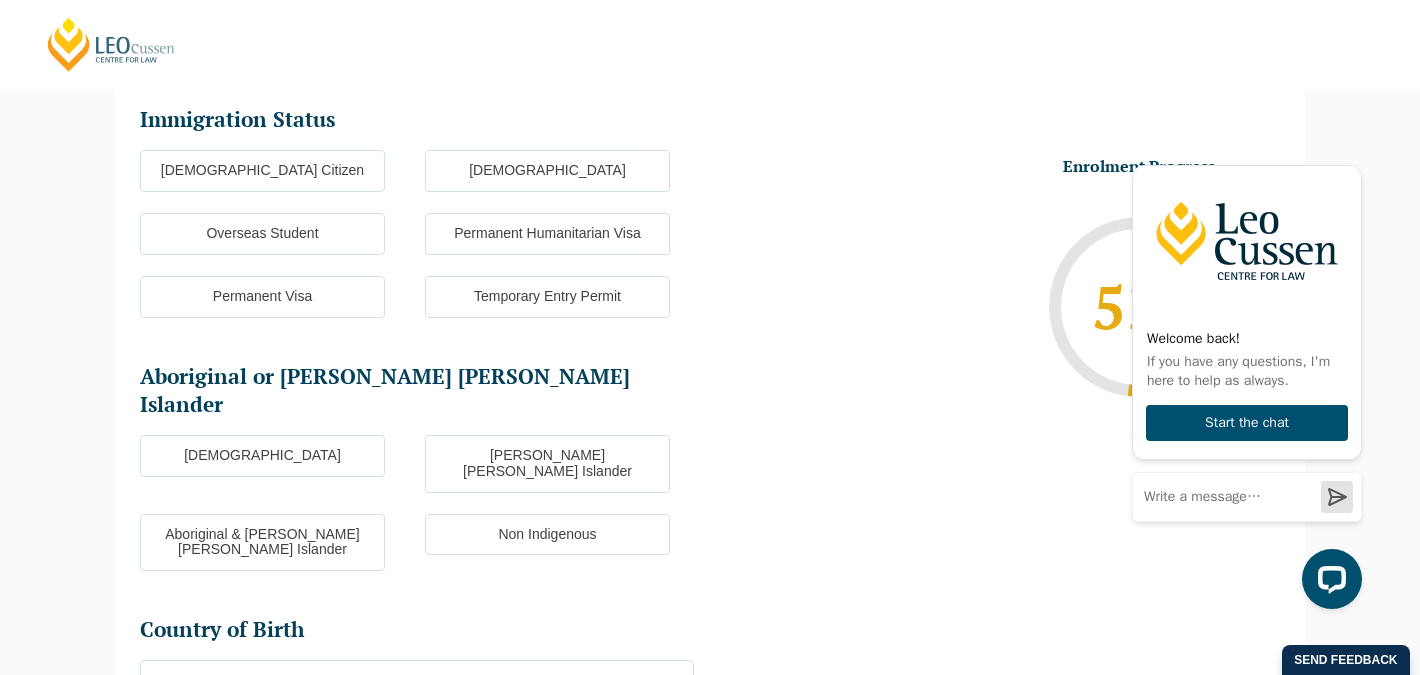 scroll, scrollTop: 0, scrollLeft: 0, axis: both 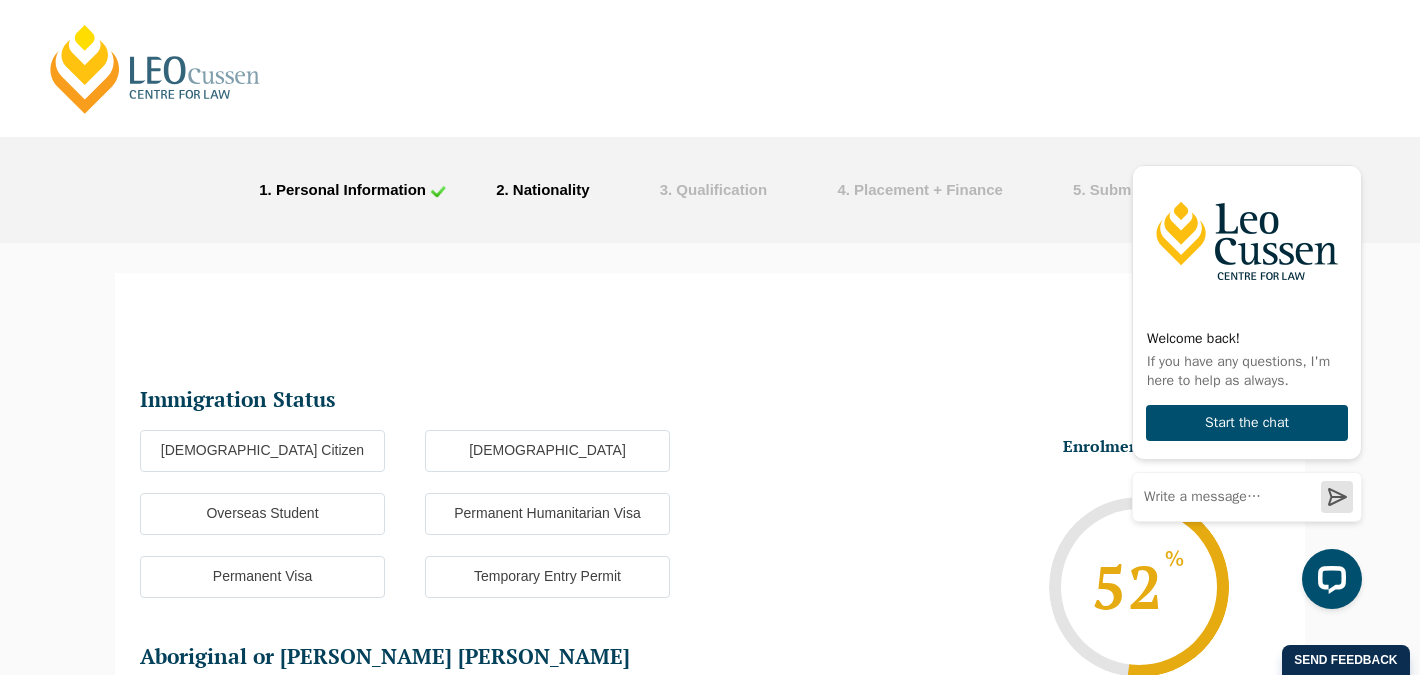 click on "Australian Citizen" at bounding box center (262, 451) 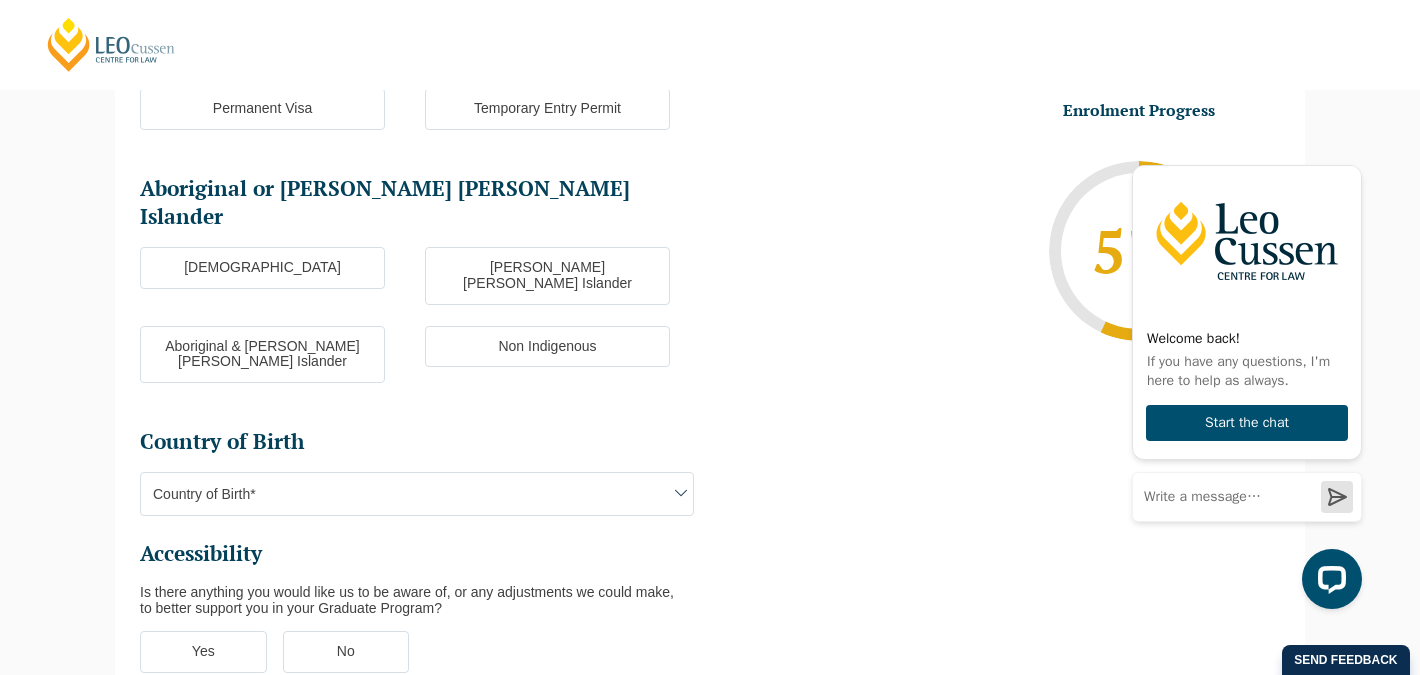 scroll, scrollTop: 507, scrollLeft: 0, axis: vertical 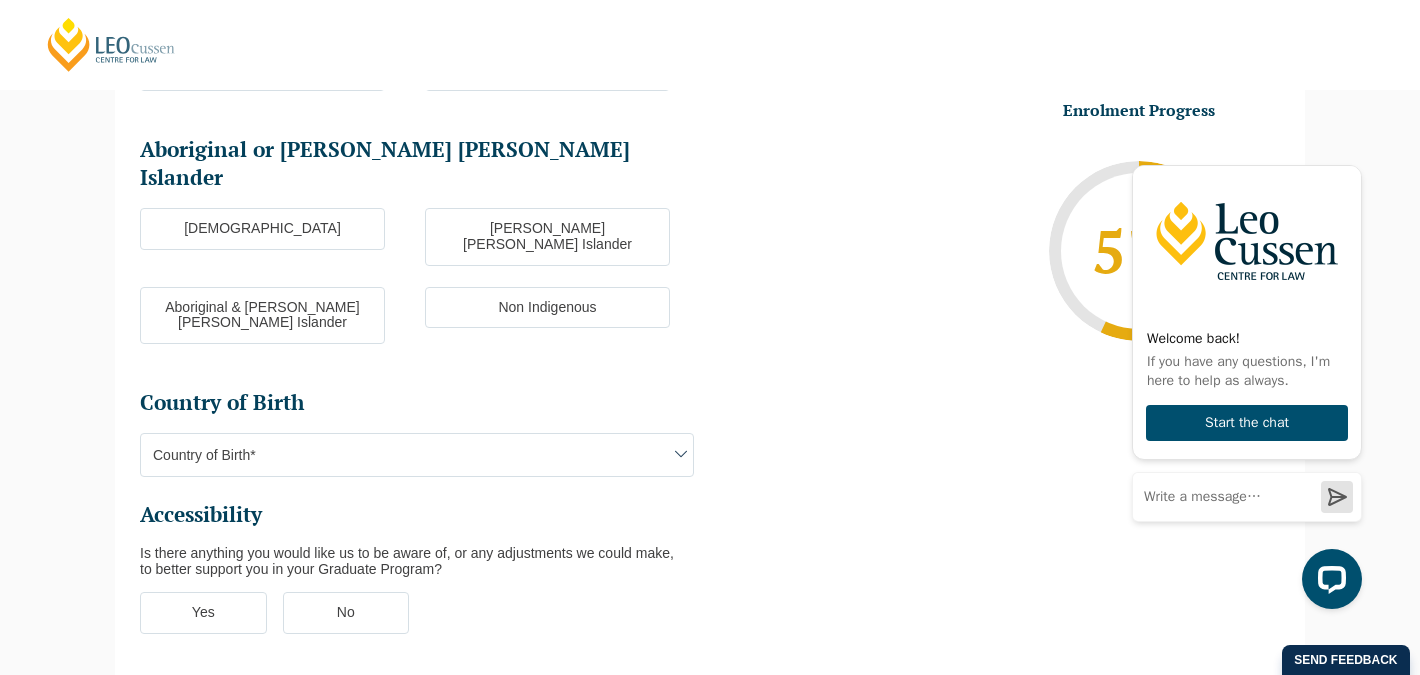click on "Country of Birth*" at bounding box center [417, 455] 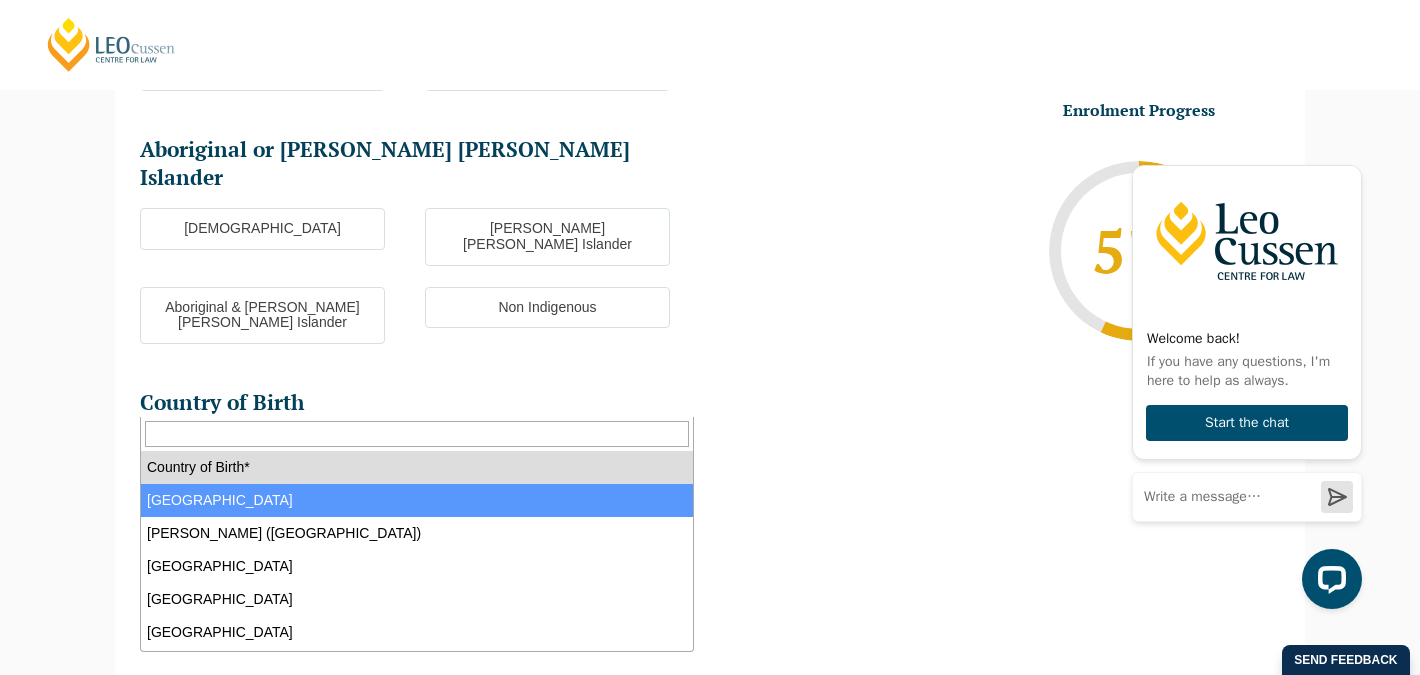 select on "Australia 1101" 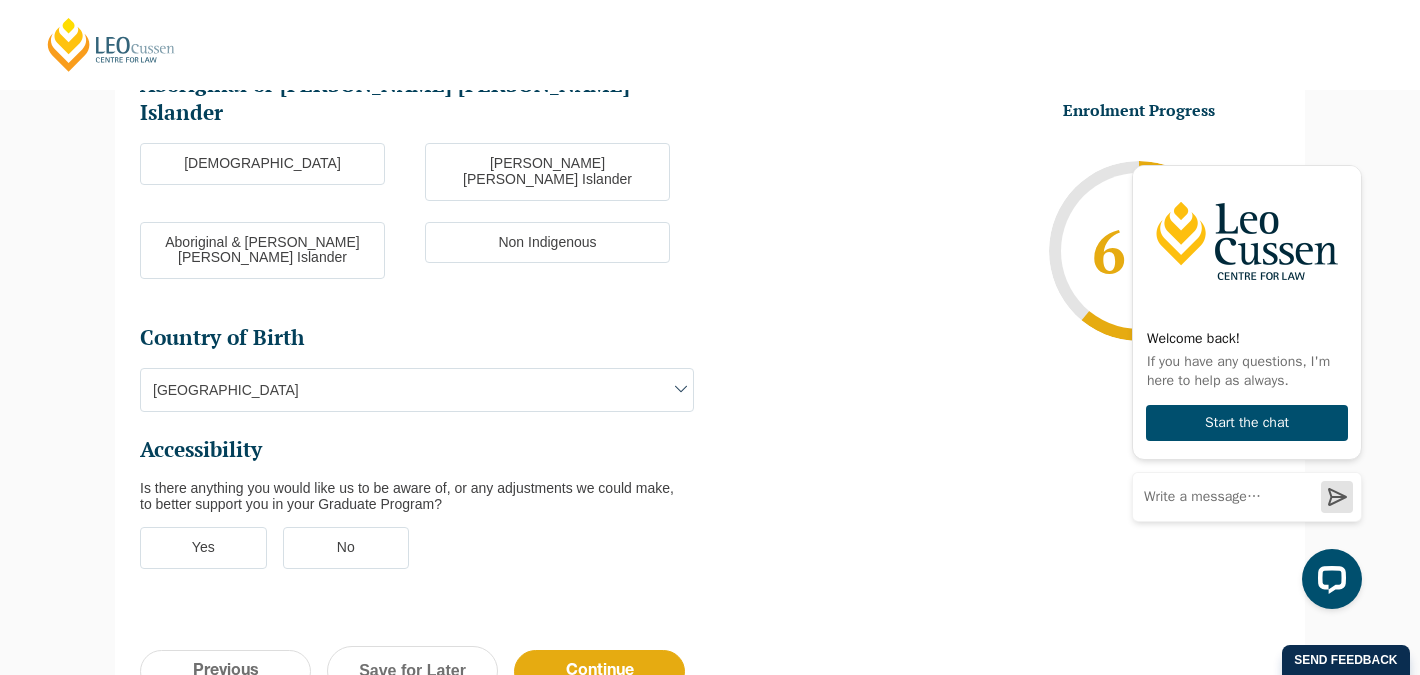 scroll, scrollTop: 672, scrollLeft: 0, axis: vertical 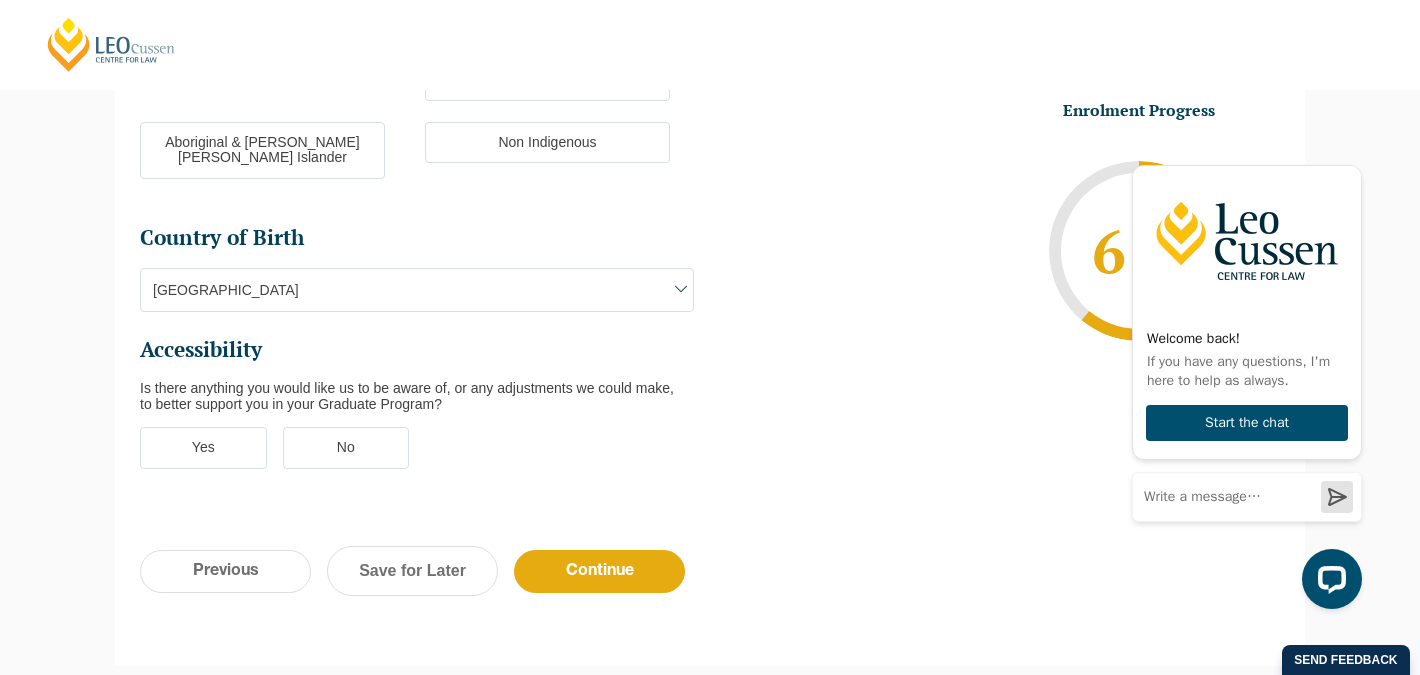 click on "No" at bounding box center [346, 448] 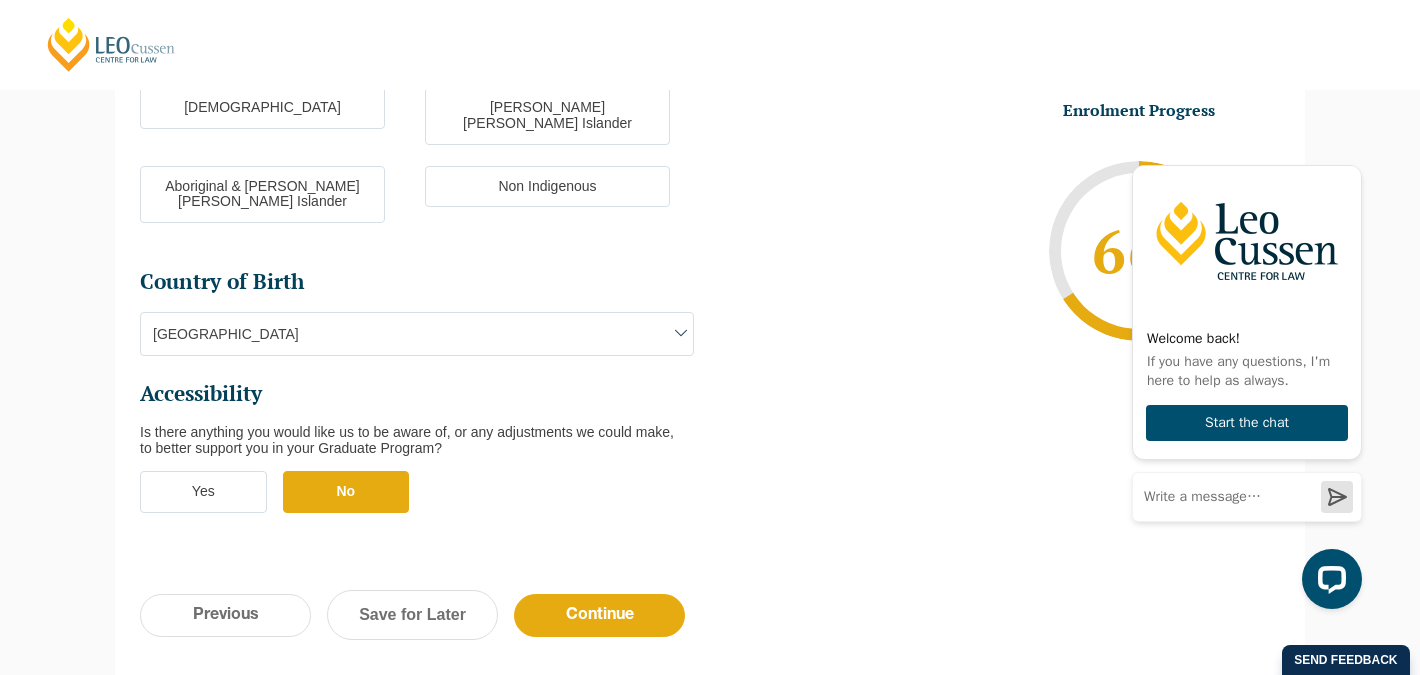 scroll, scrollTop: 679, scrollLeft: 0, axis: vertical 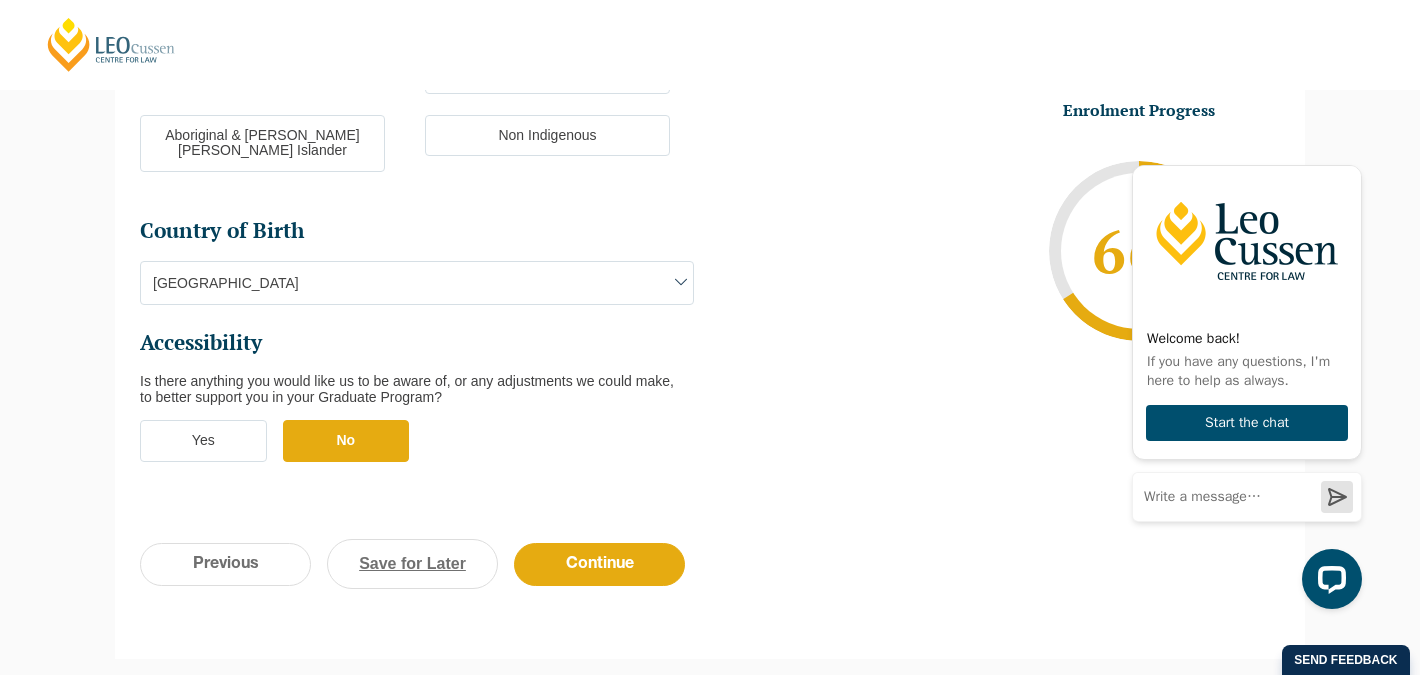 click on "Save for Later" at bounding box center [412, 564] 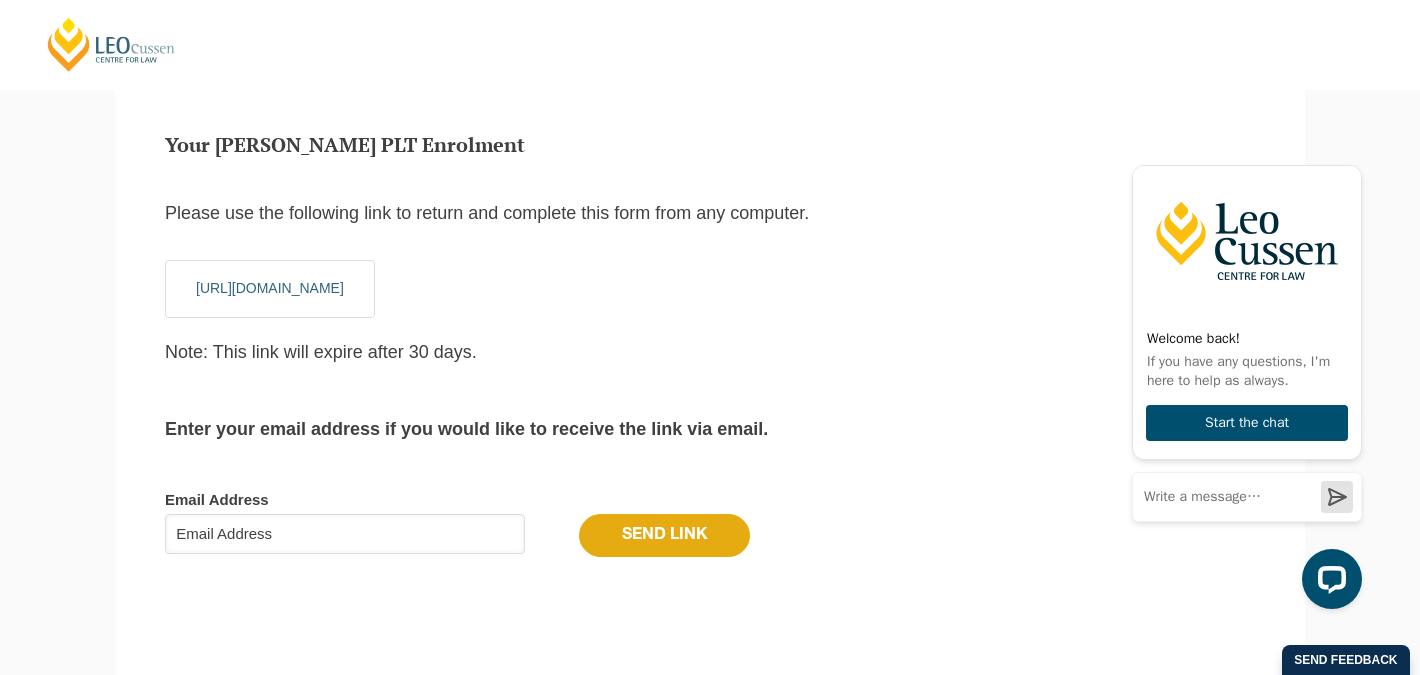 scroll, scrollTop: 247, scrollLeft: 0, axis: vertical 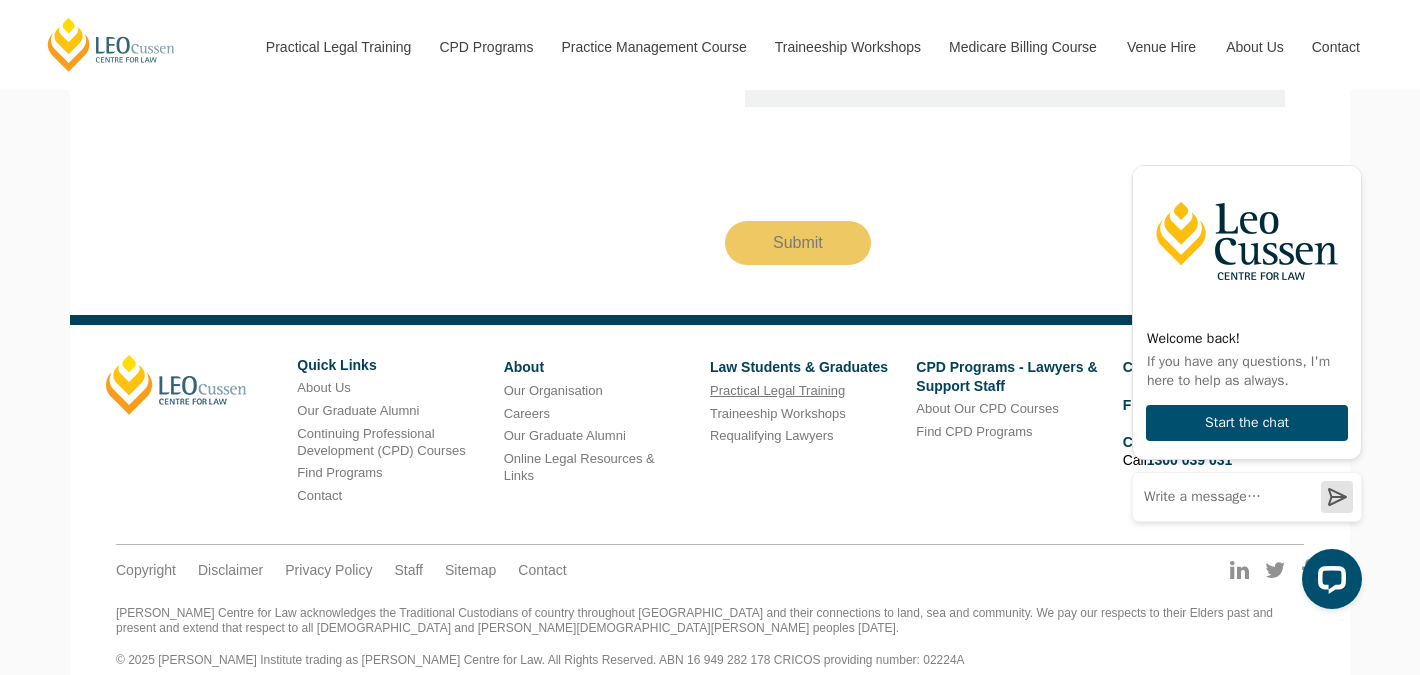 click on "Practical Legal Training" at bounding box center (777, 390) 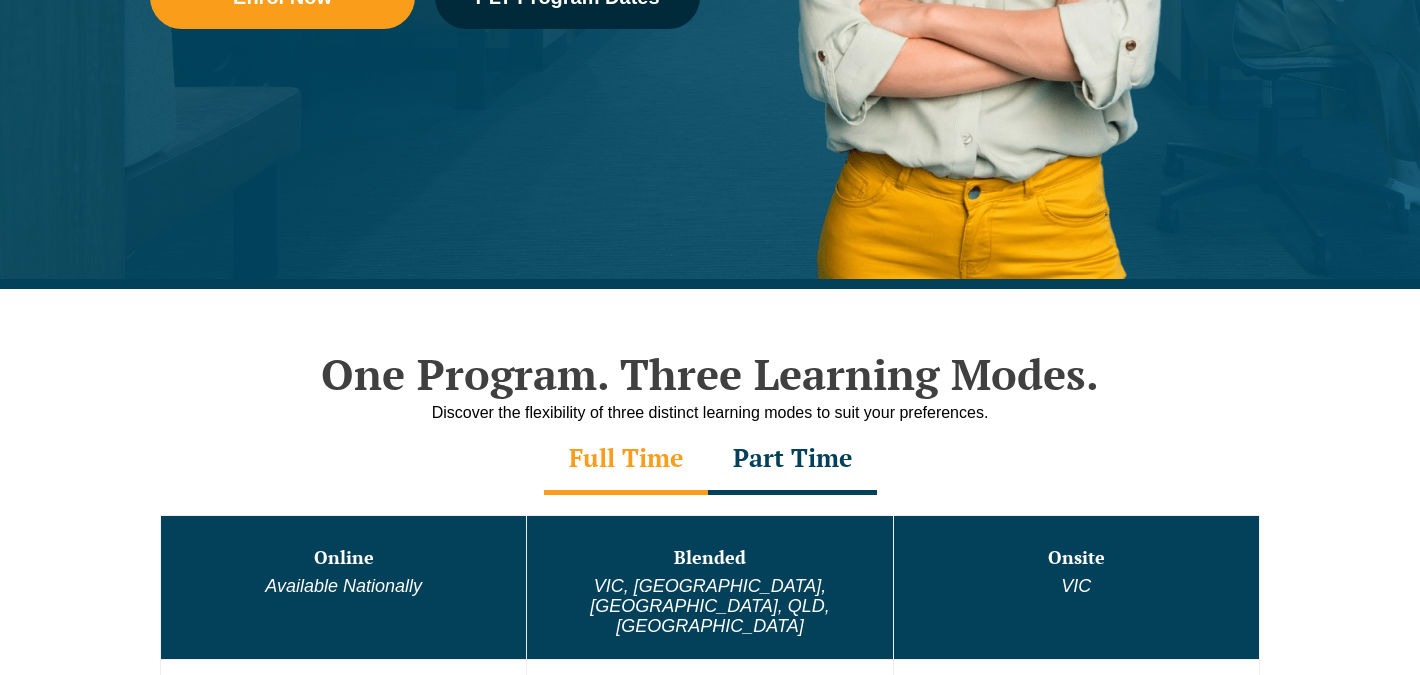 scroll, scrollTop: 1366, scrollLeft: 0, axis: vertical 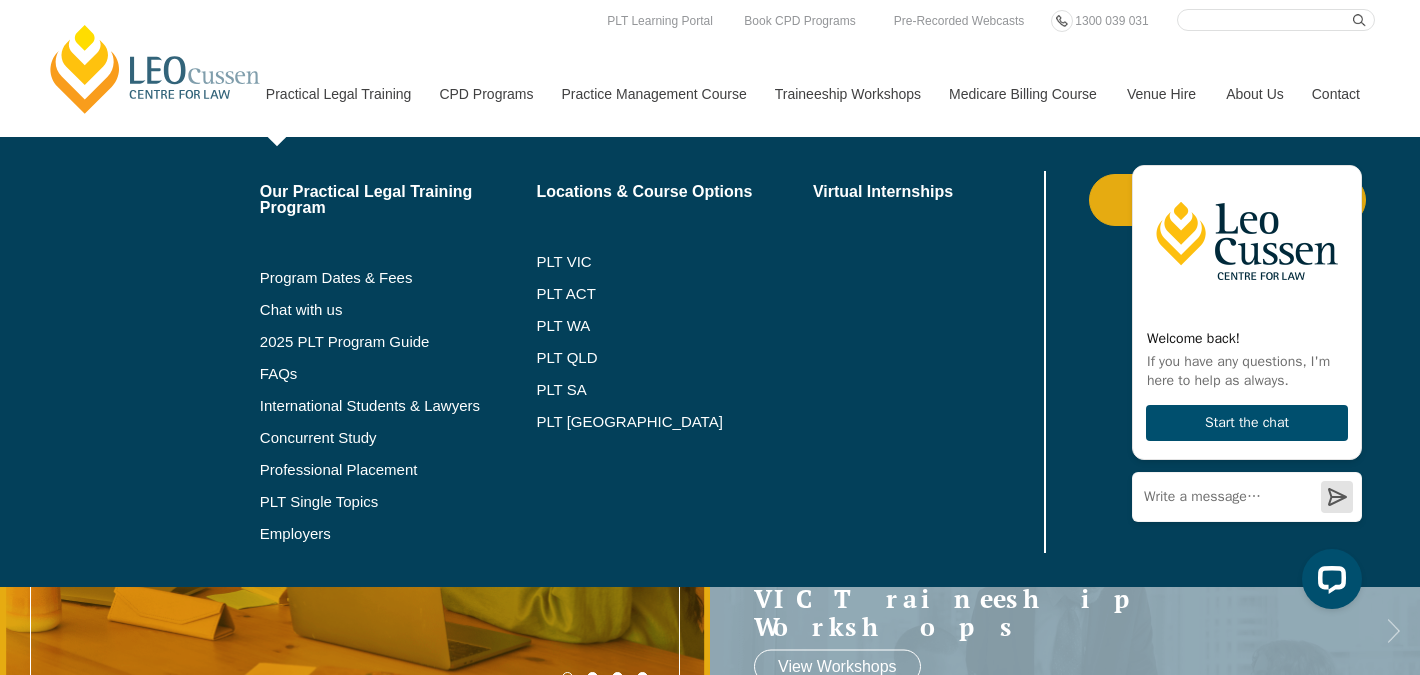click on "Program Dates & Fees" at bounding box center [398, 278] 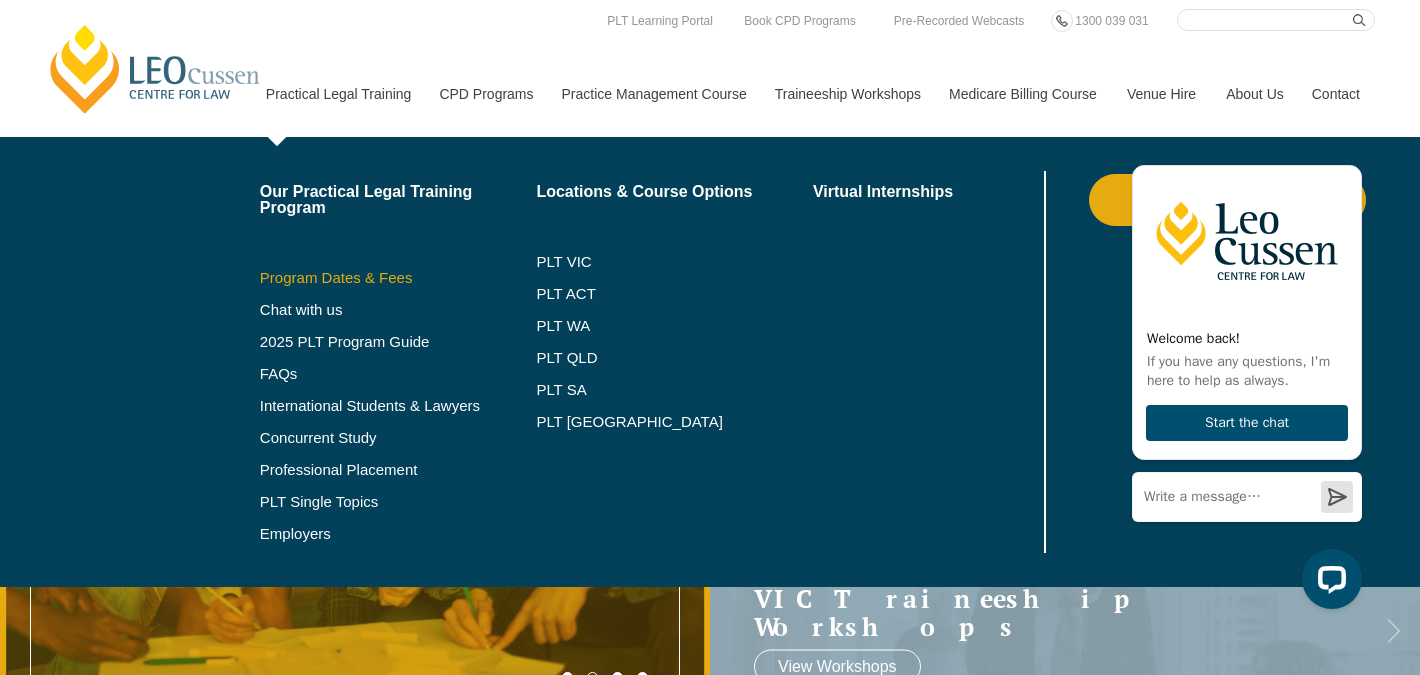 click on "Program Dates & Fees" at bounding box center [398, 278] 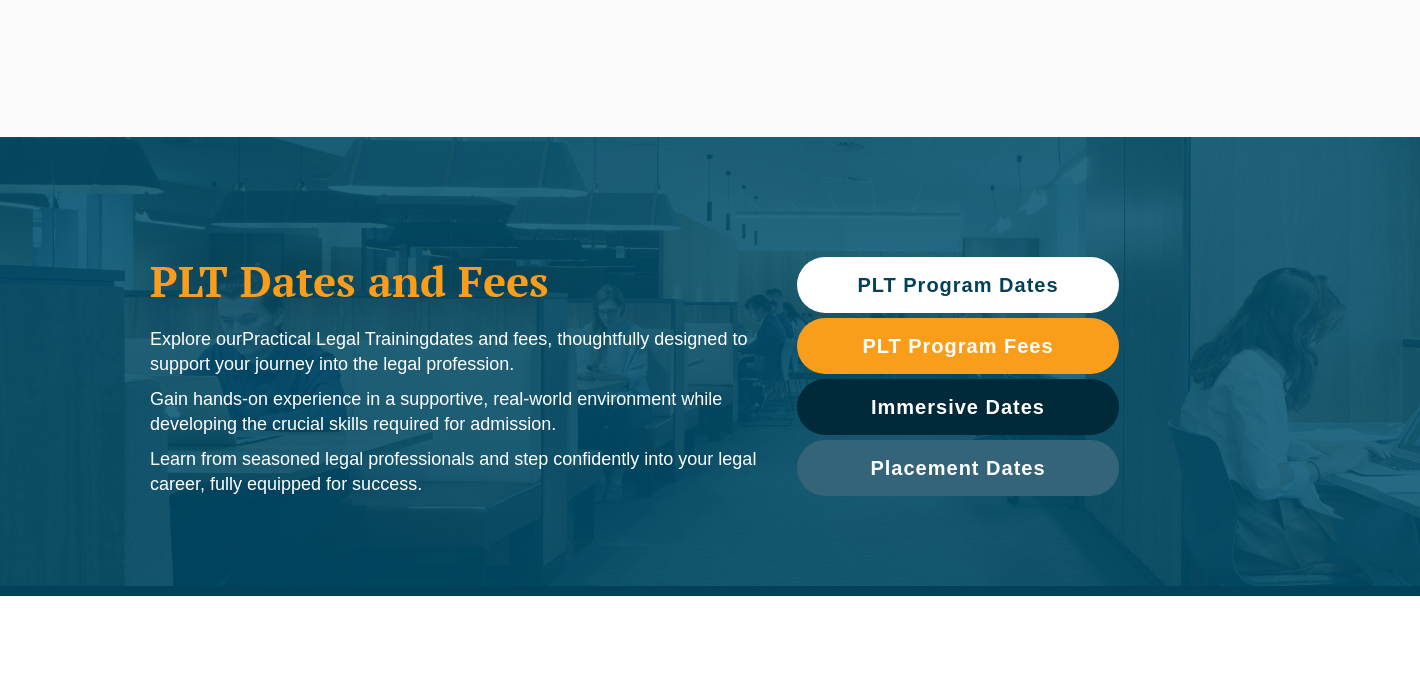 scroll, scrollTop: 911, scrollLeft: 0, axis: vertical 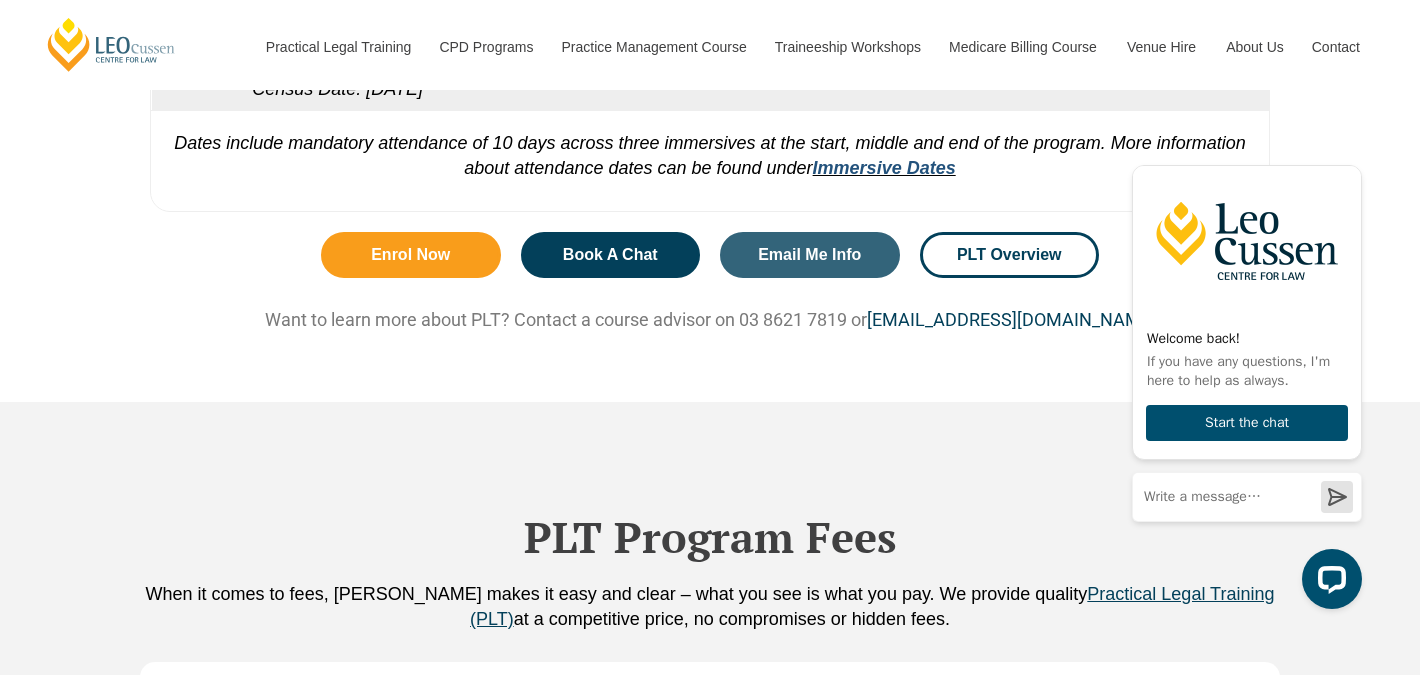 click on "Immersive Dates" at bounding box center [884, 168] 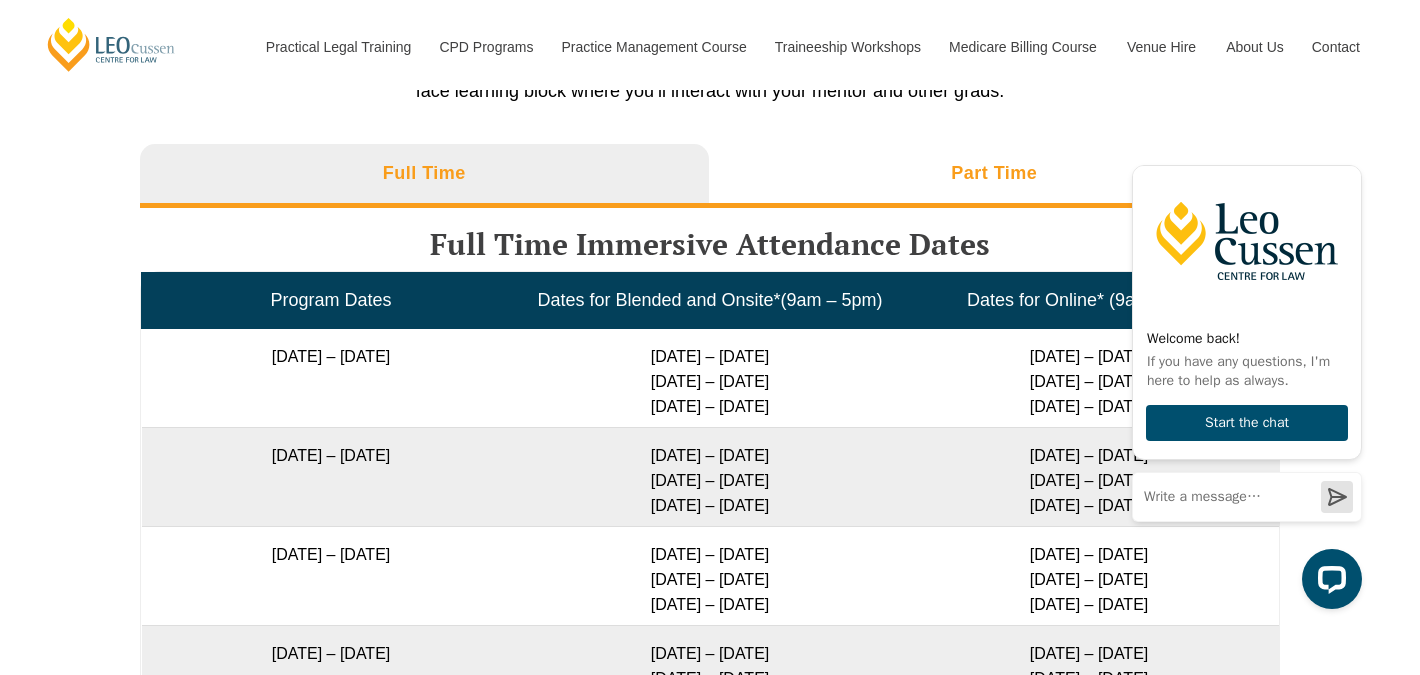 scroll, scrollTop: 3227, scrollLeft: 0, axis: vertical 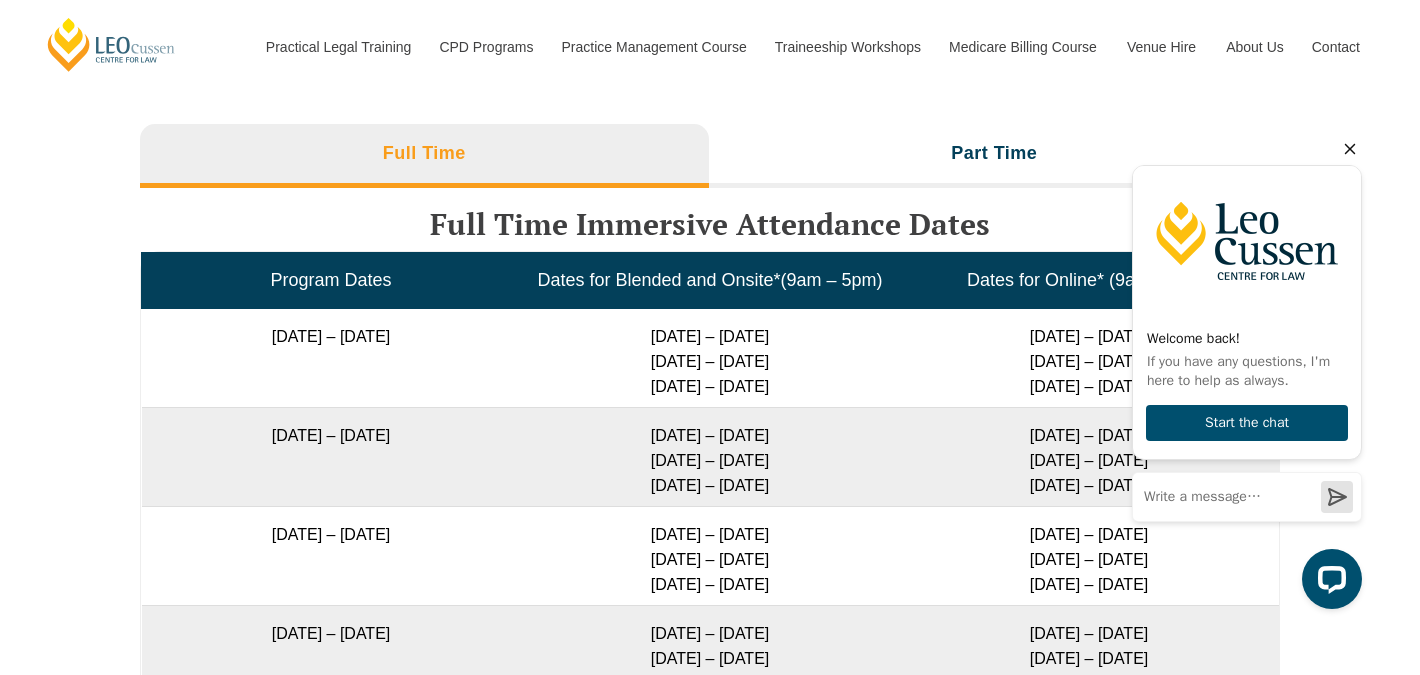 click 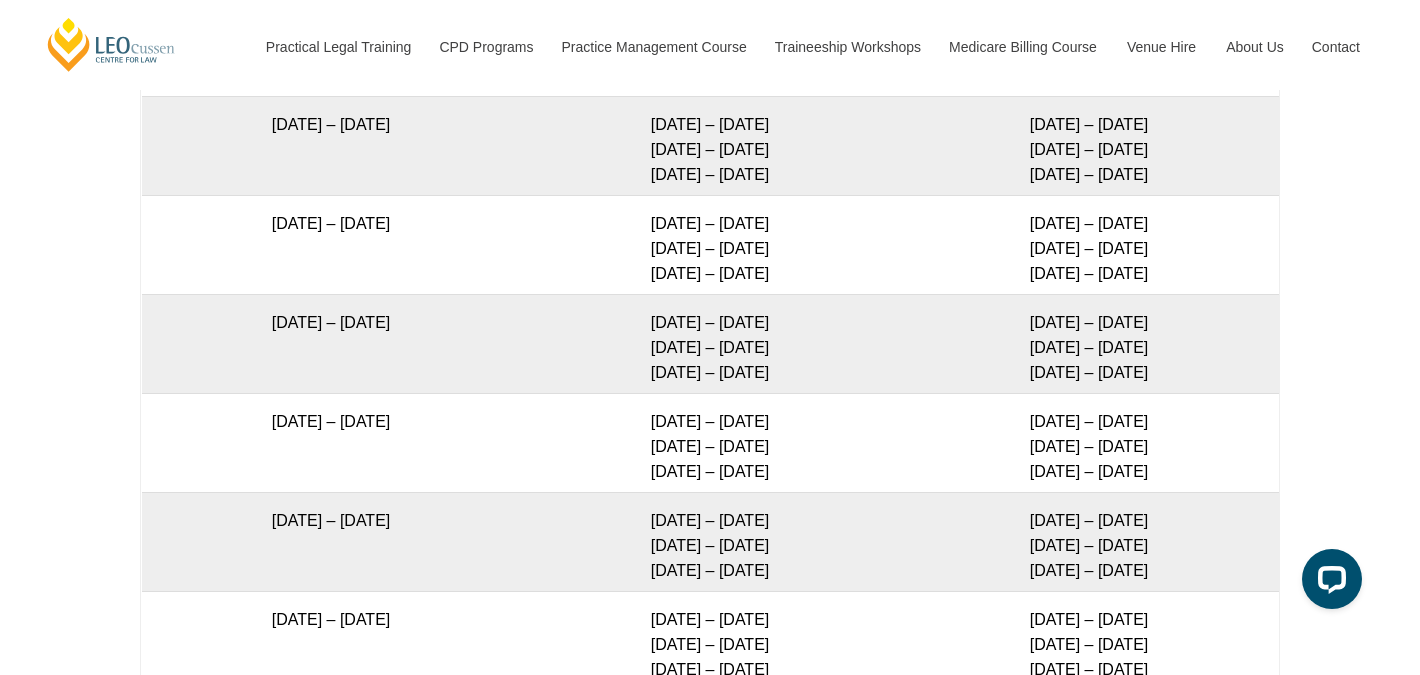 scroll, scrollTop: 3631, scrollLeft: 0, axis: vertical 